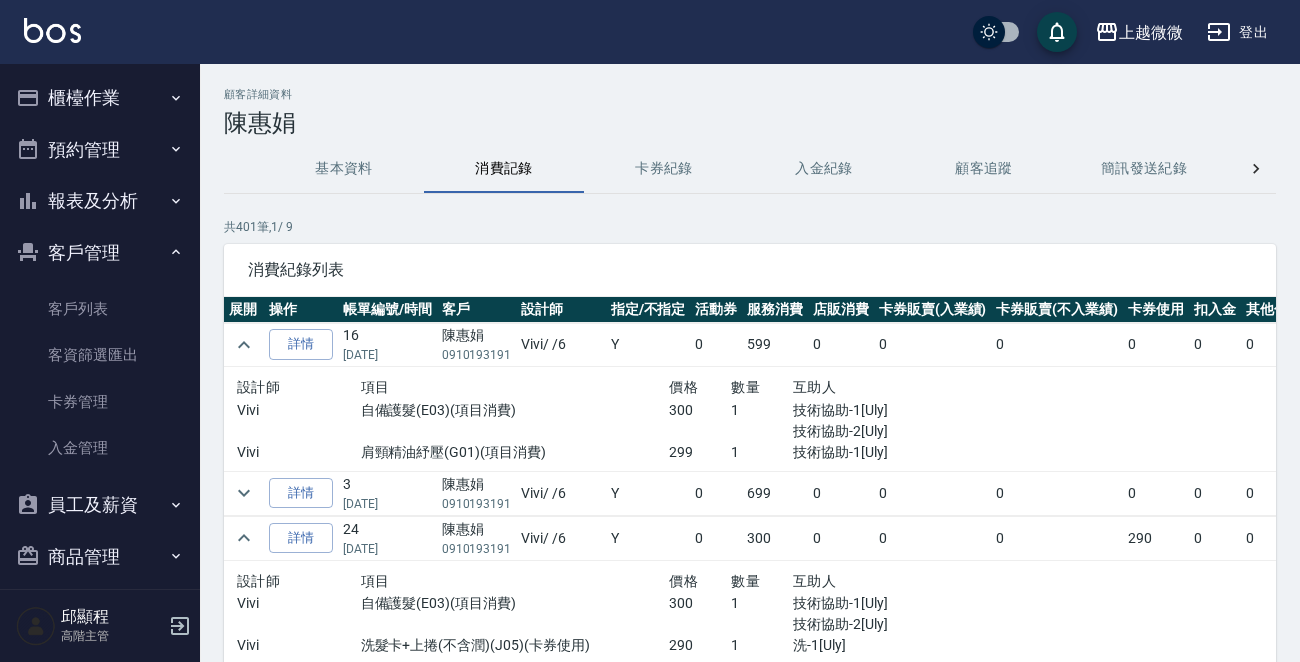 scroll, scrollTop: 0, scrollLeft: 0, axis: both 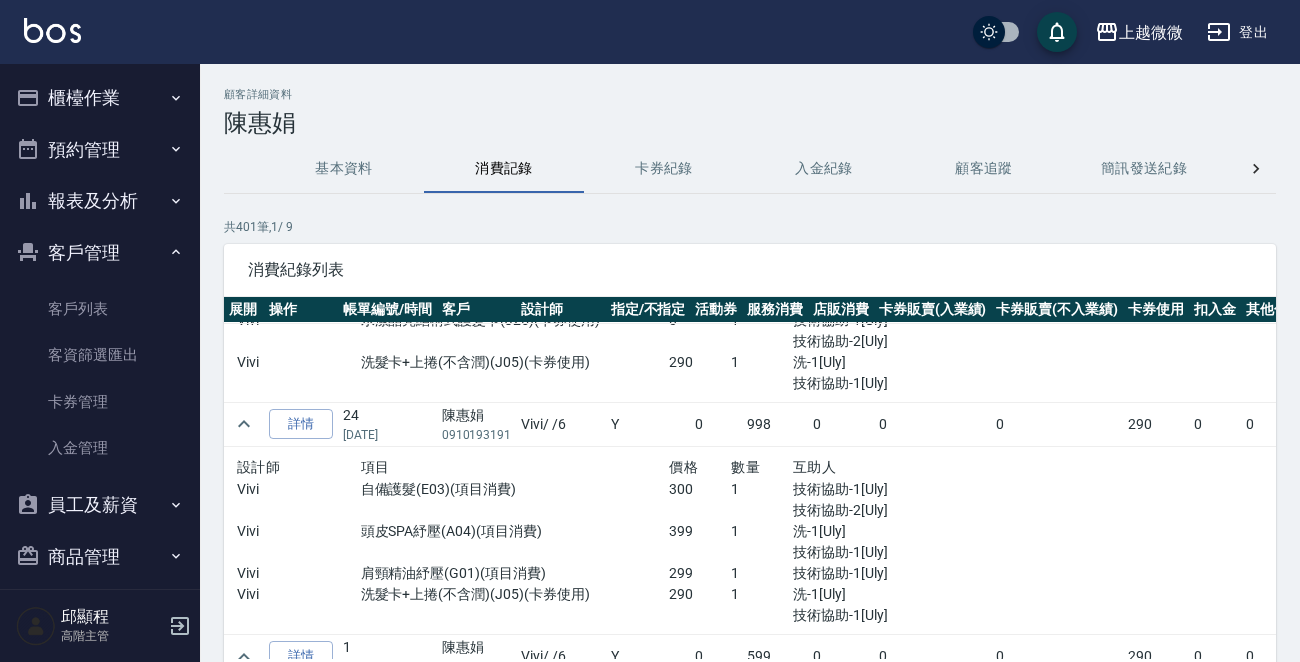 click on "櫃檯作業" at bounding box center (100, 98) 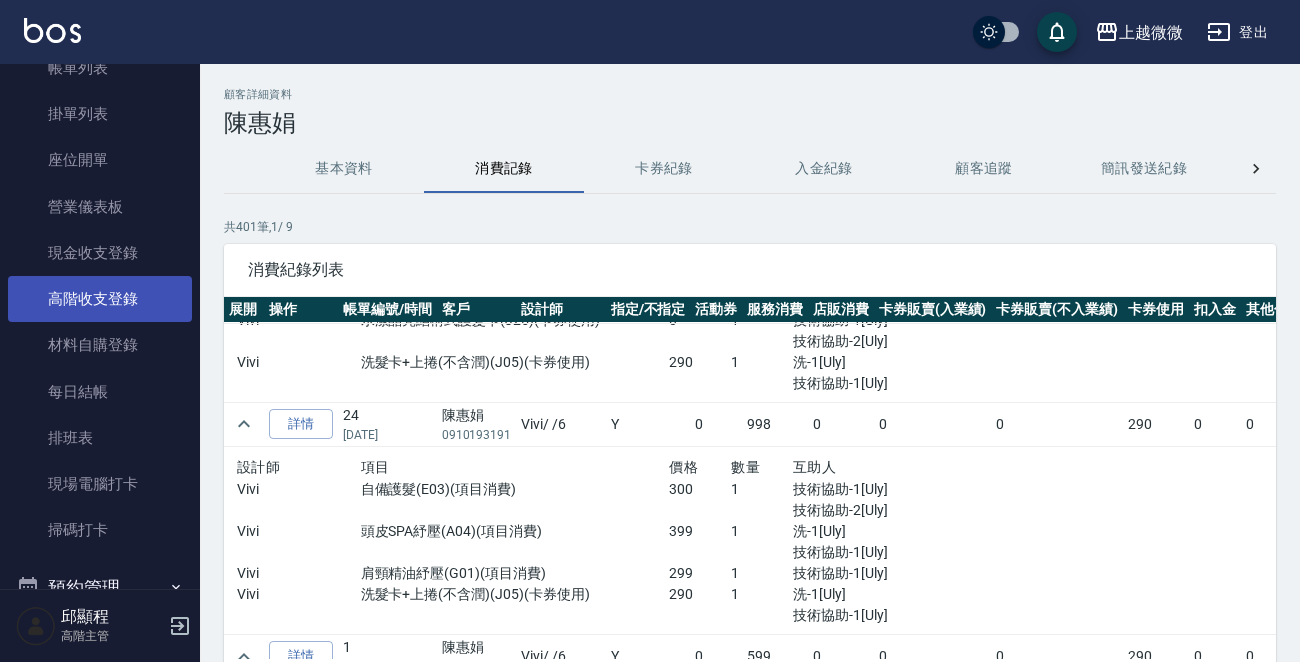 scroll, scrollTop: 300, scrollLeft: 0, axis: vertical 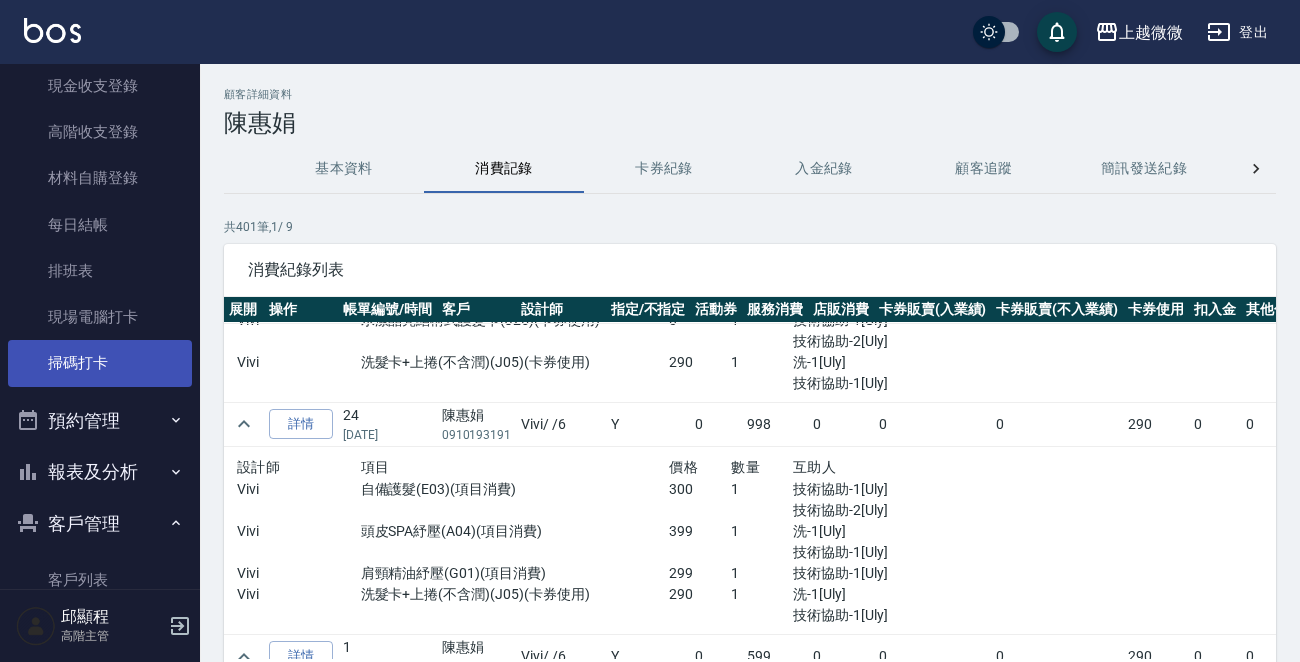 click on "掃碼打卡" at bounding box center (100, 363) 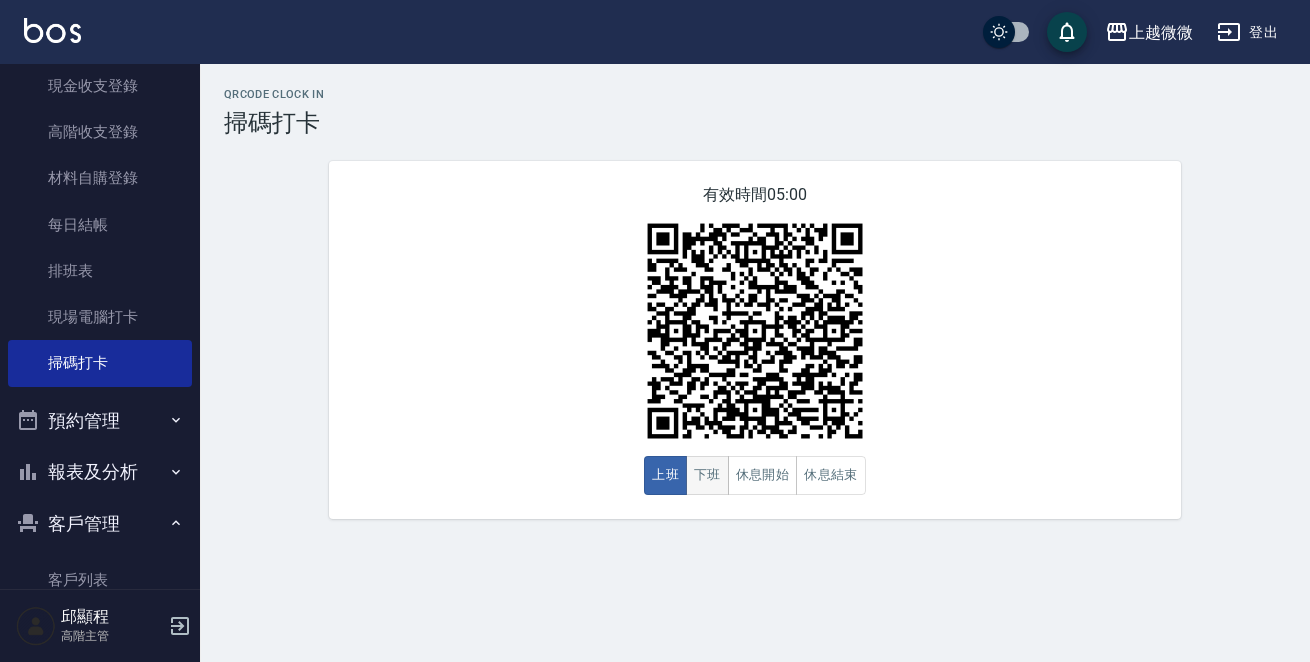 click on "下班" at bounding box center [707, 475] 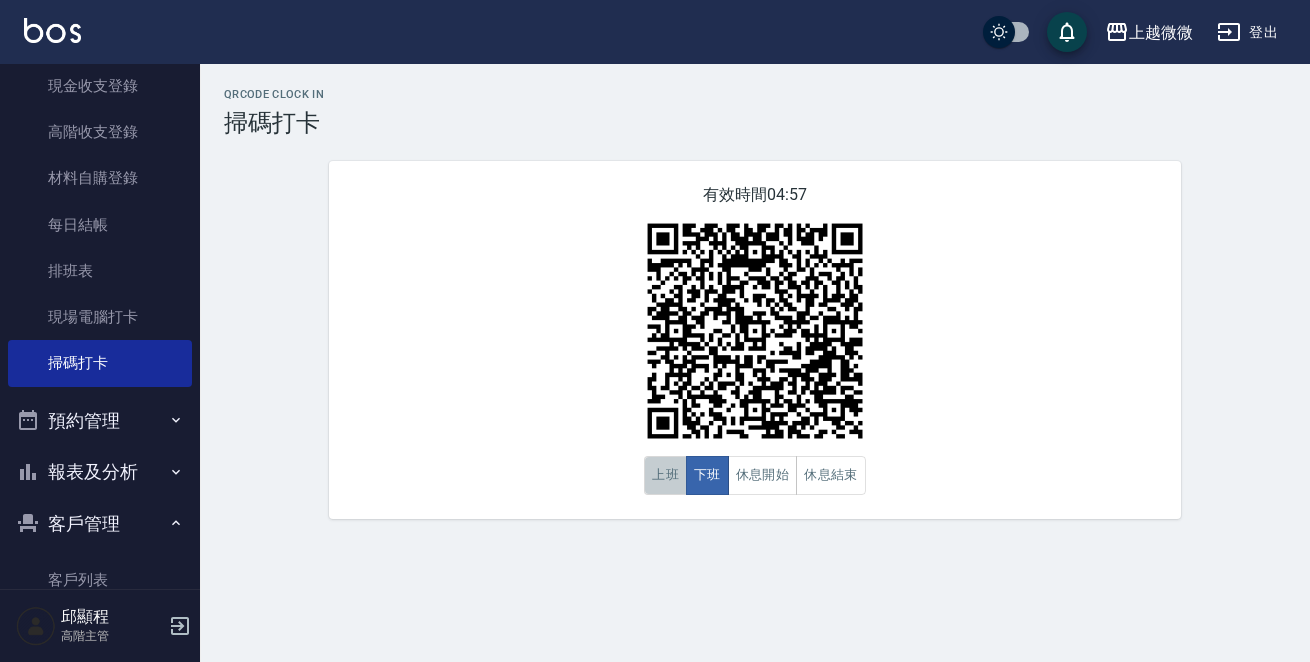click on "上班" at bounding box center (665, 475) 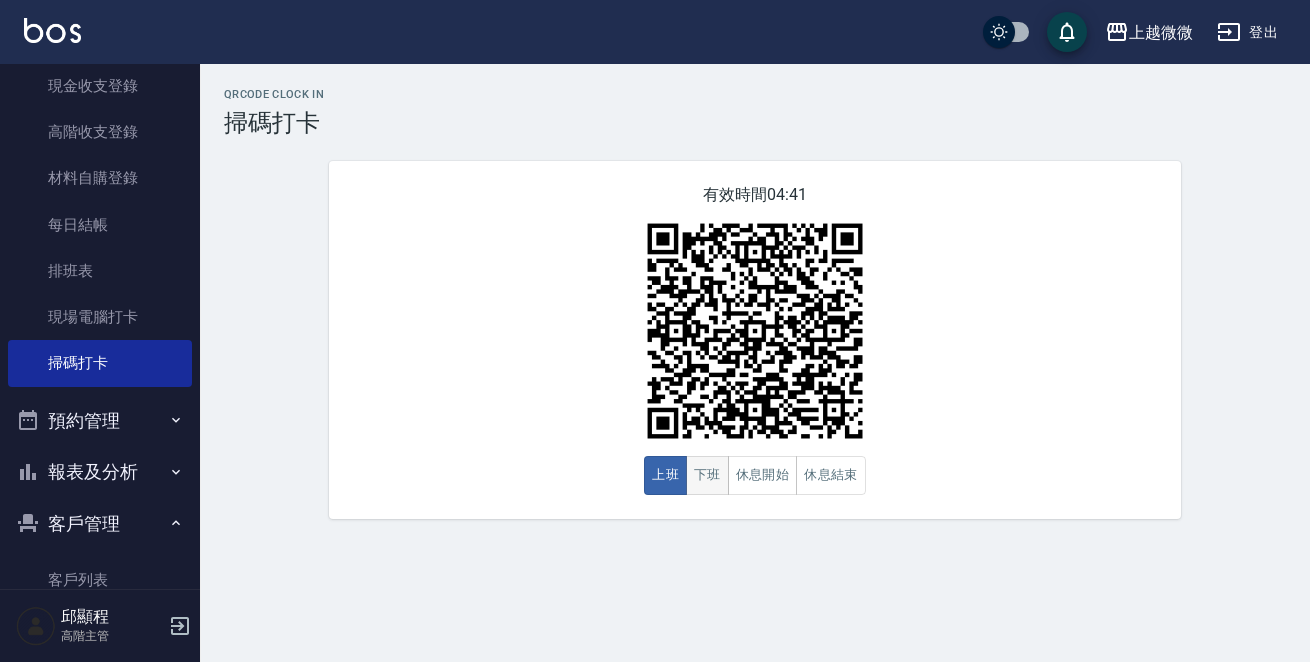 click on "下班" at bounding box center [707, 475] 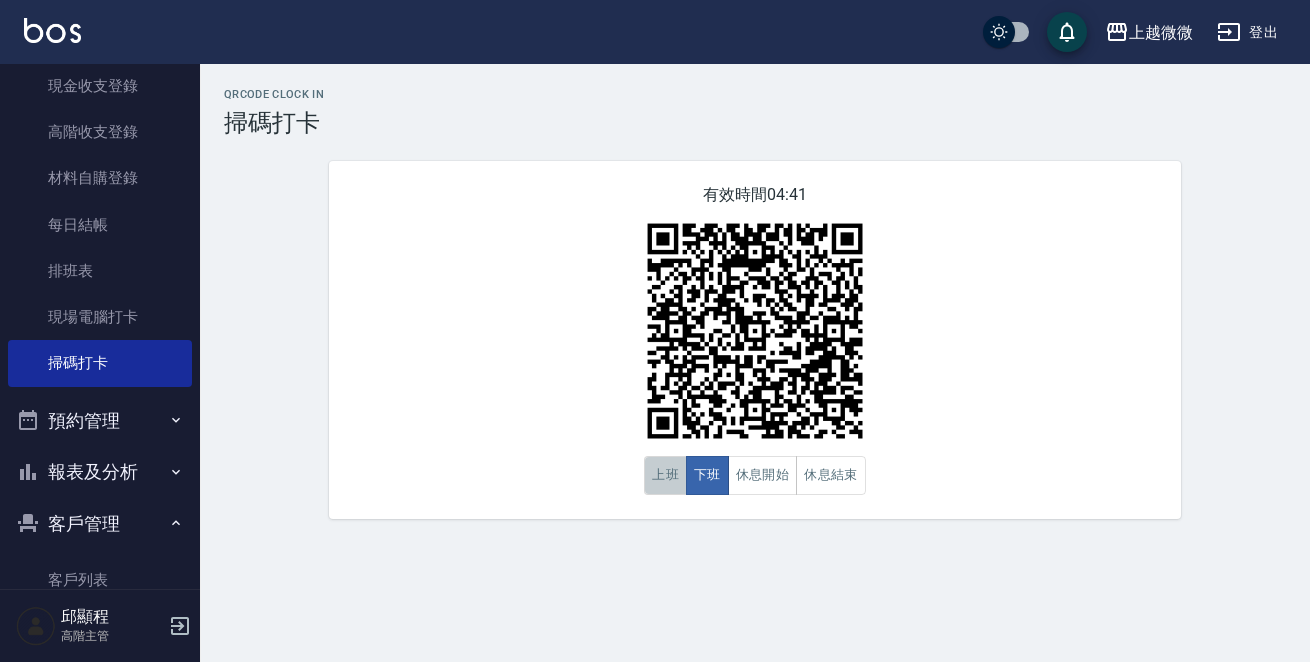 click on "上班" at bounding box center (665, 475) 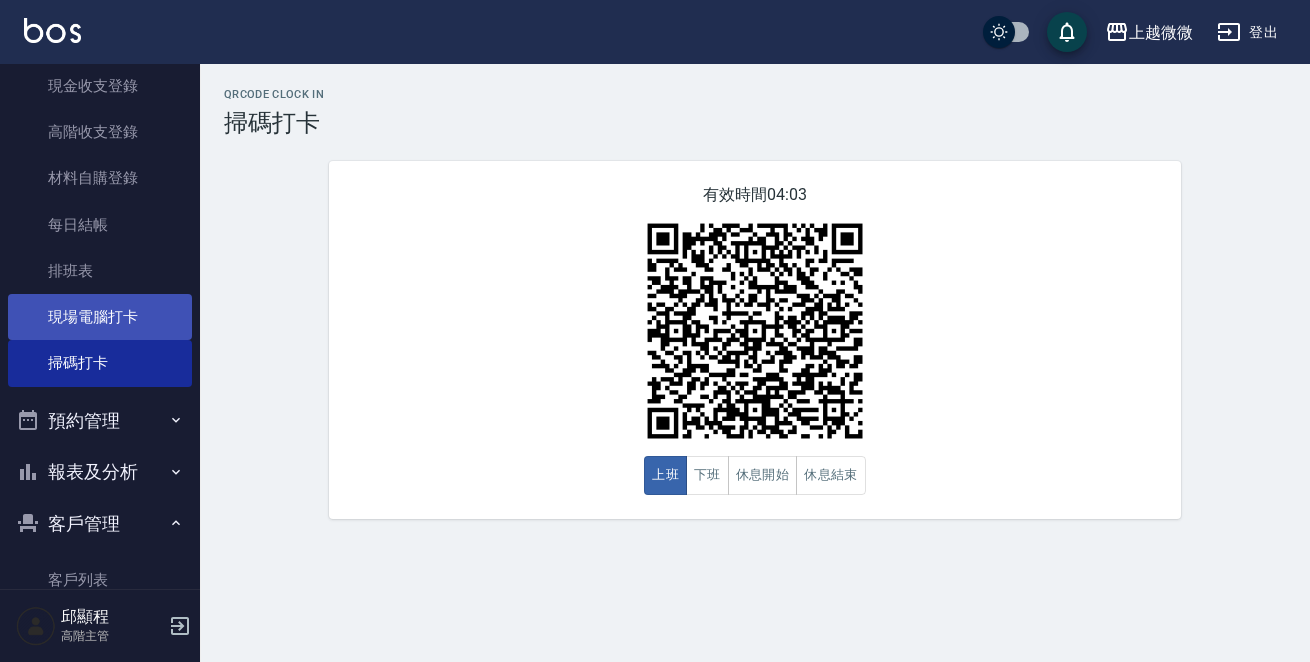 click on "現場電腦打卡" at bounding box center [100, 317] 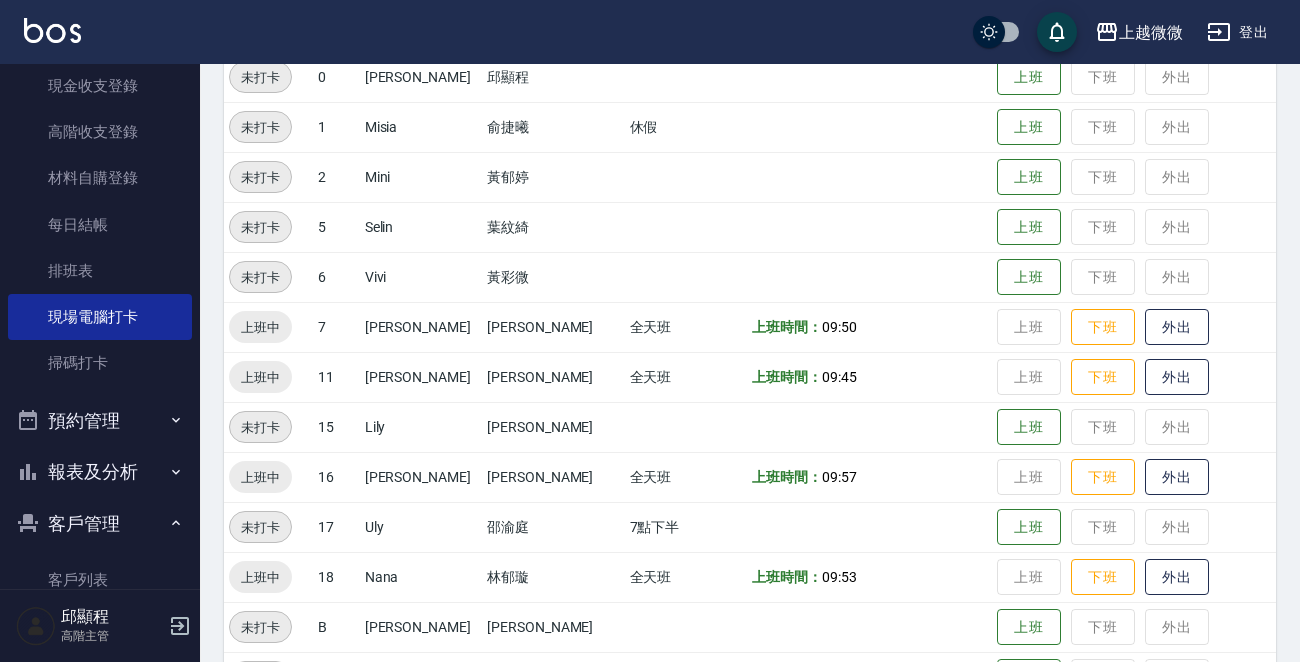 scroll, scrollTop: 335, scrollLeft: 0, axis: vertical 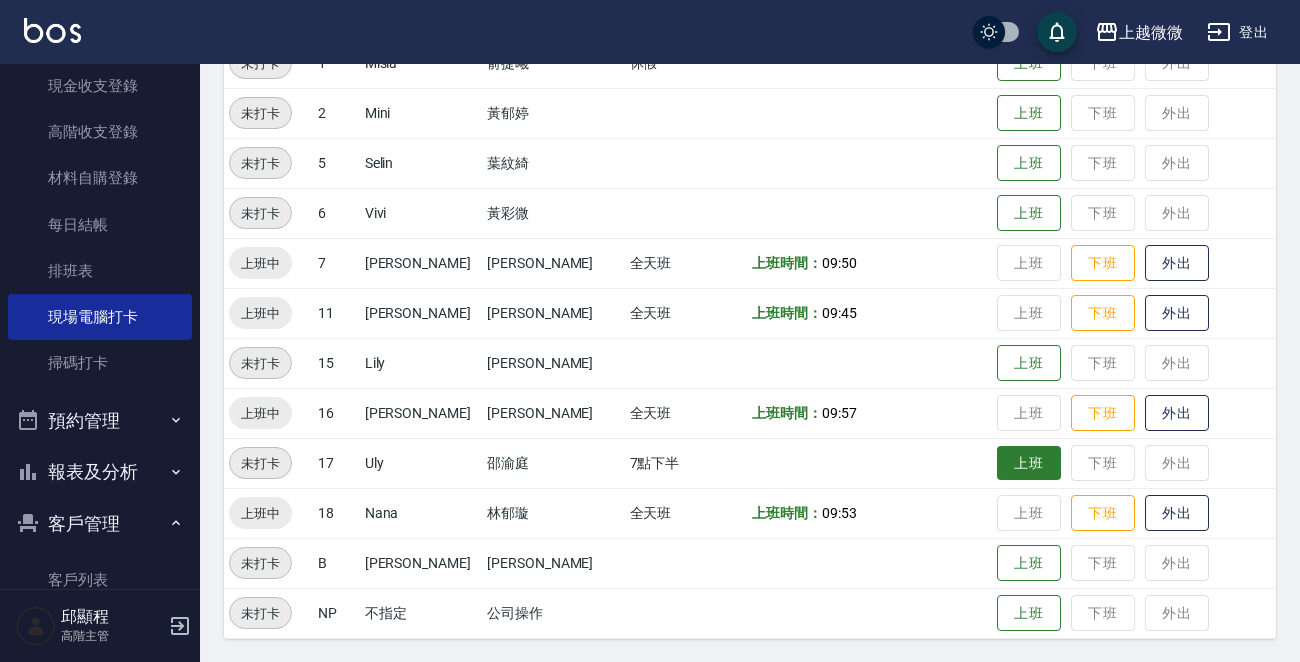 click on "上班" at bounding box center [1029, 463] 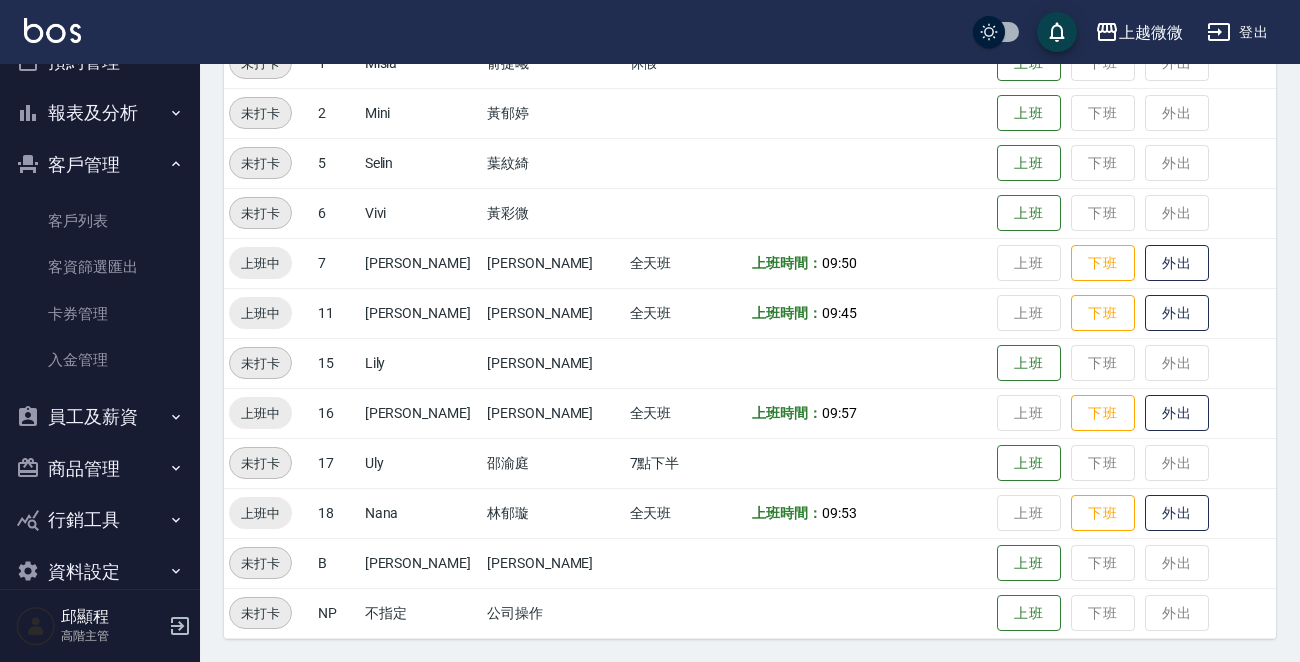 scroll, scrollTop: 690, scrollLeft: 0, axis: vertical 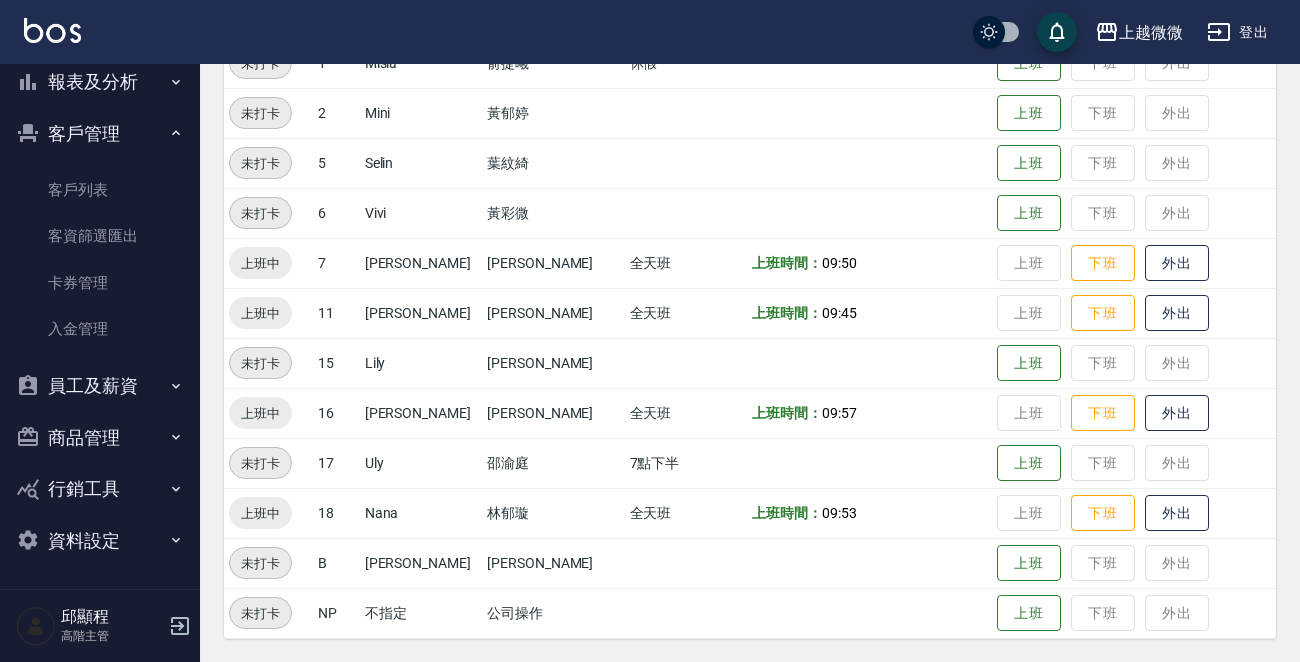 click on "資料設定" at bounding box center [100, 541] 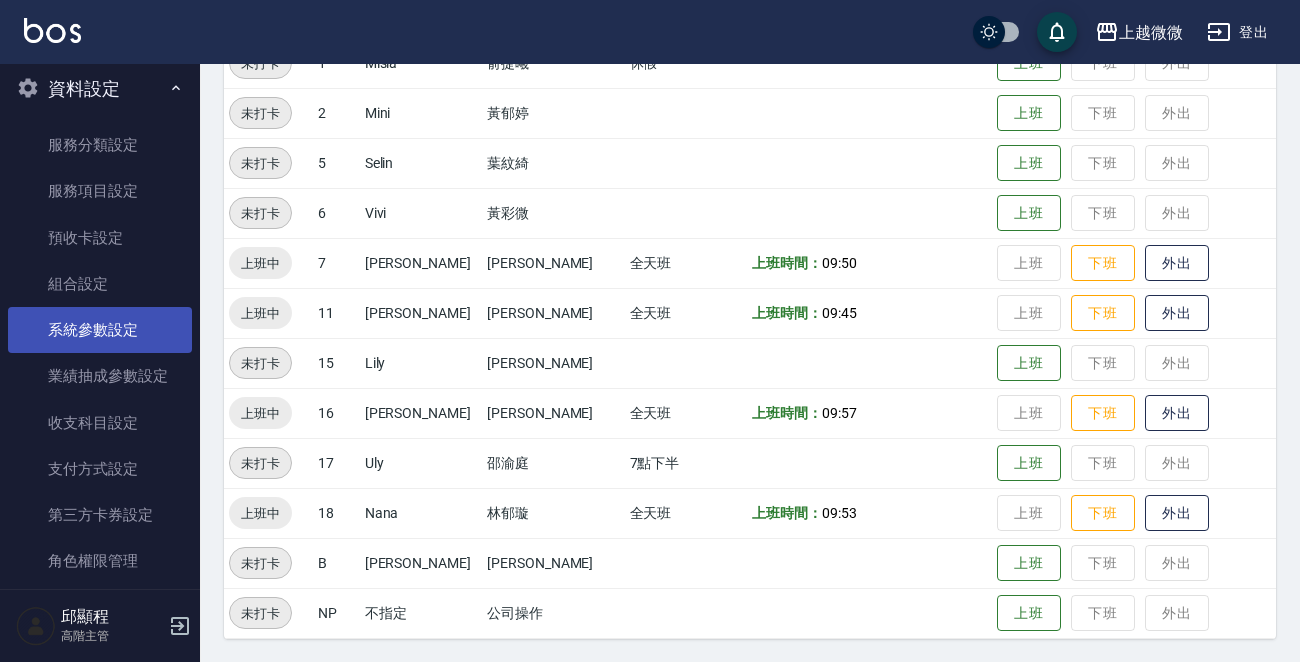 scroll, scrollTop: 1169, scrollLeft: 0, axis: vertical 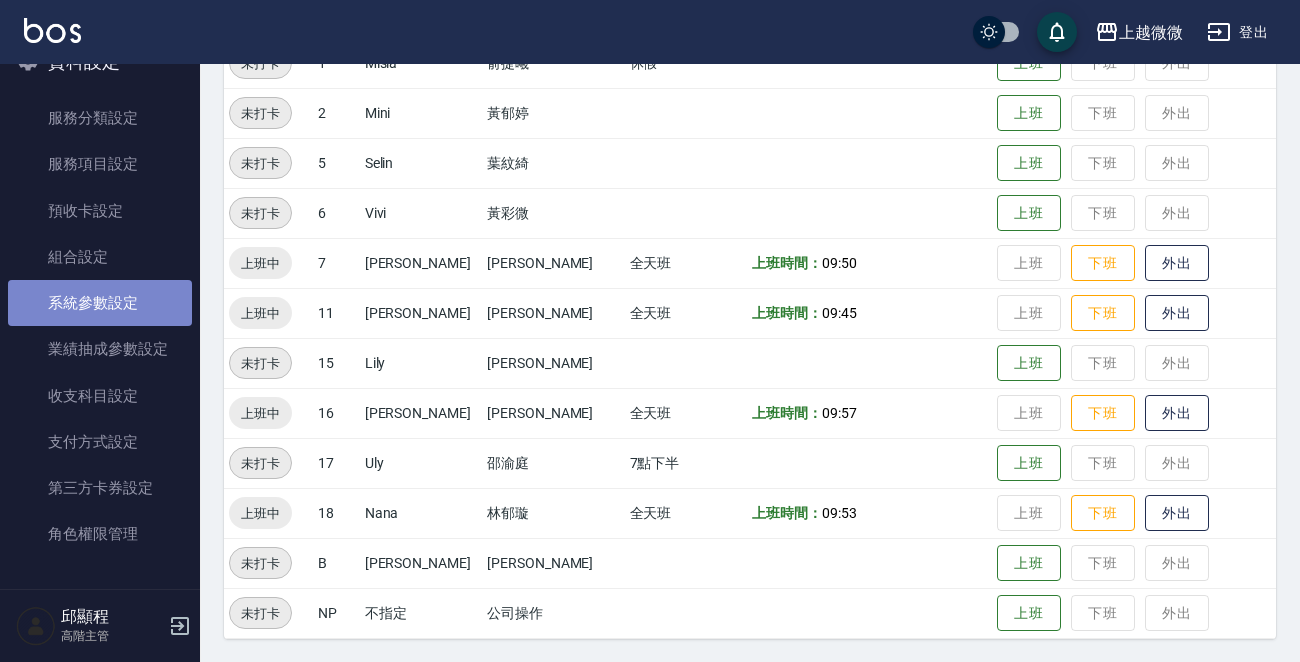 click on "系統參數設定" at bounding box center (100, 303) 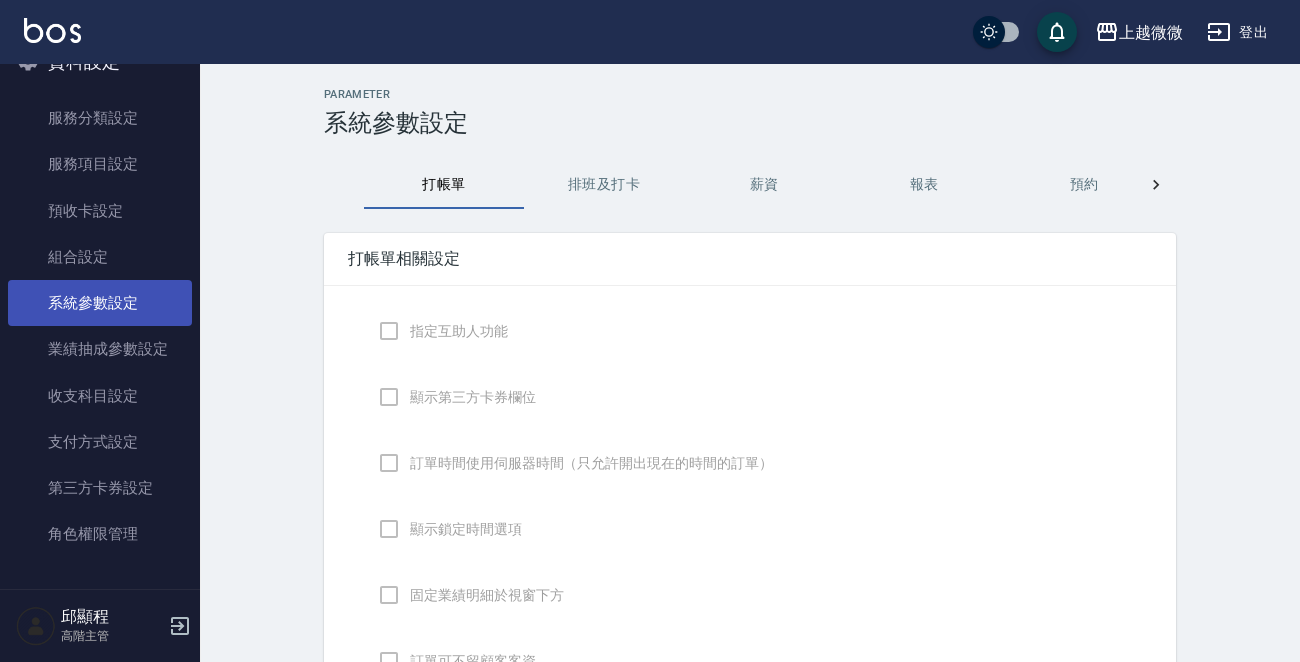 checkbox on "true" 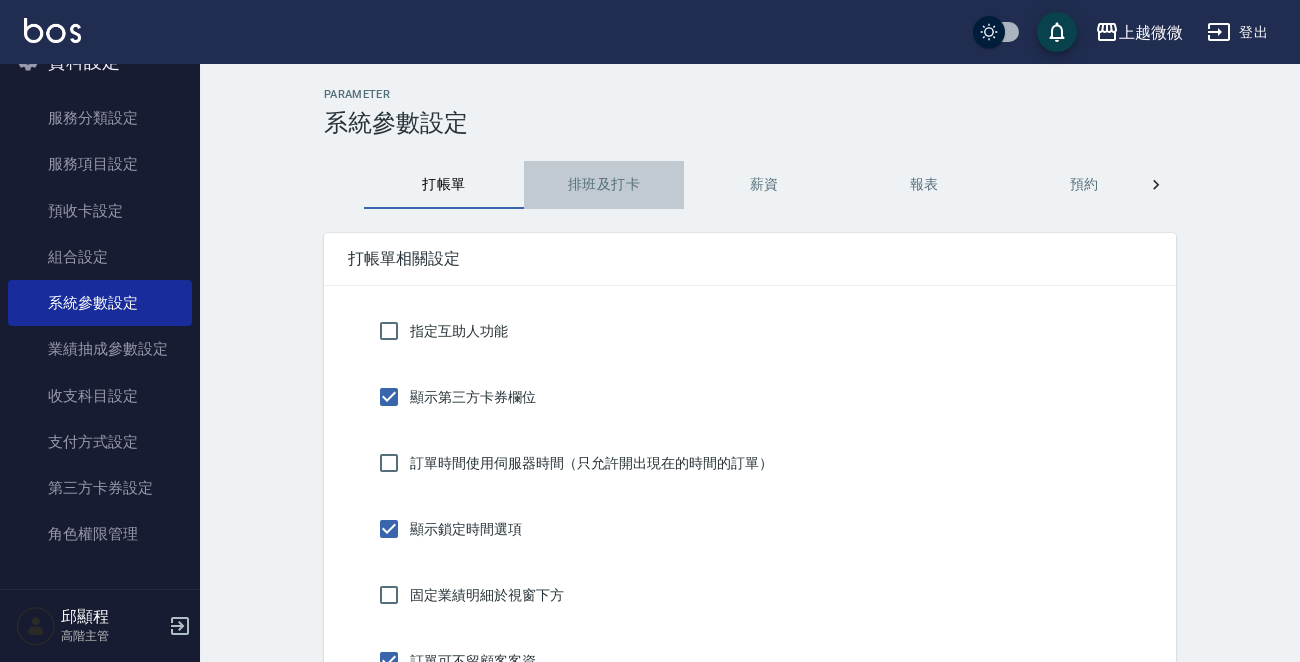 click on "排班及打卡" at bounding box center [604, 185] 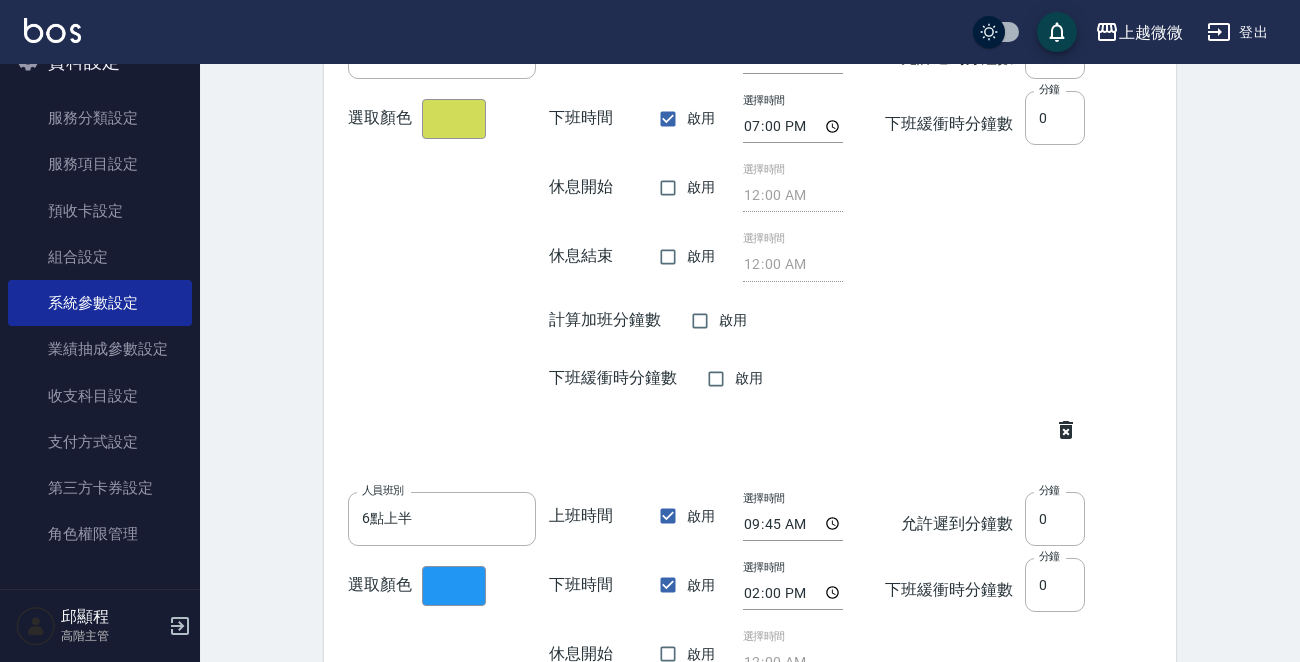 scroll, scrollTop: 200, scrollLeft: 0, axis: vertical 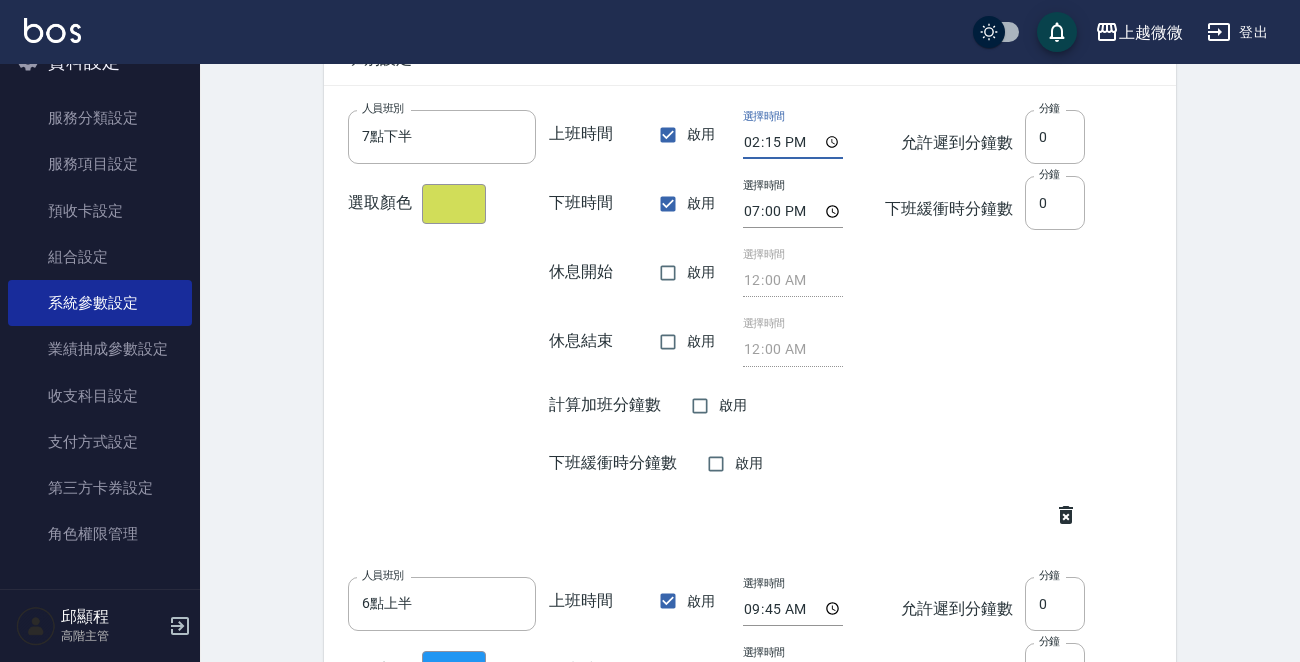click on "14:15" at bounding box center (793, 142) 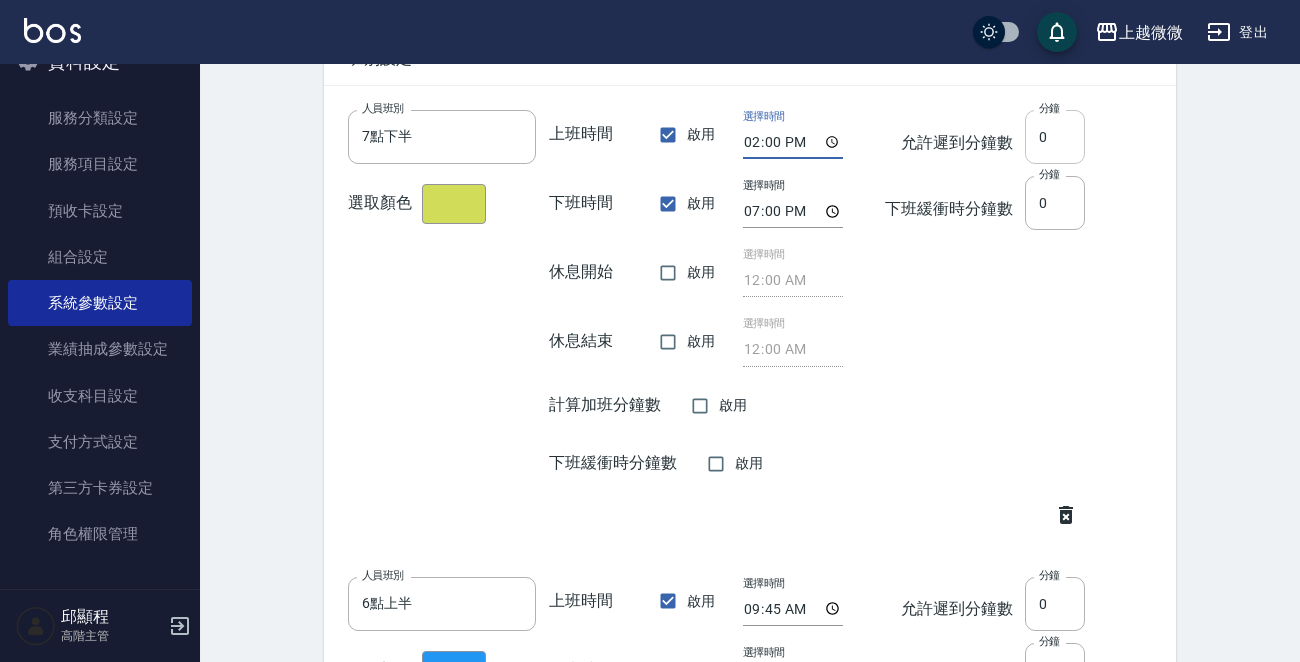 type on "14:00" 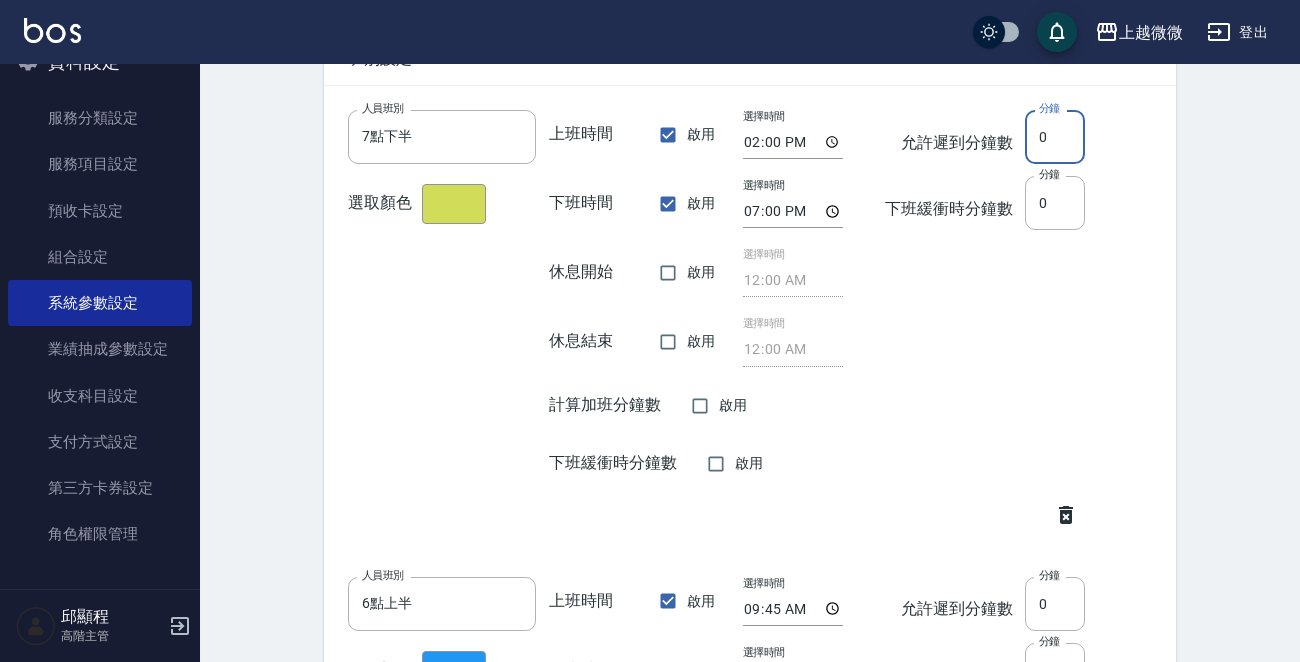 click on "0" at bounding box center (1055, 137) 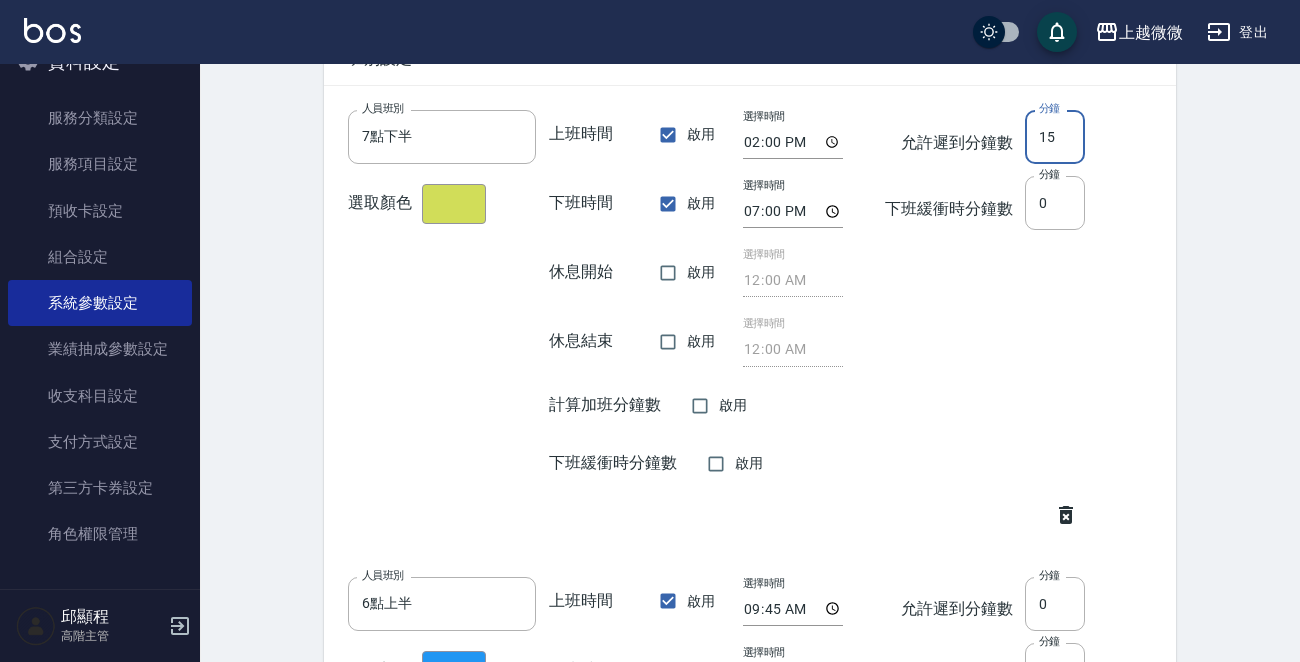 type on "15" 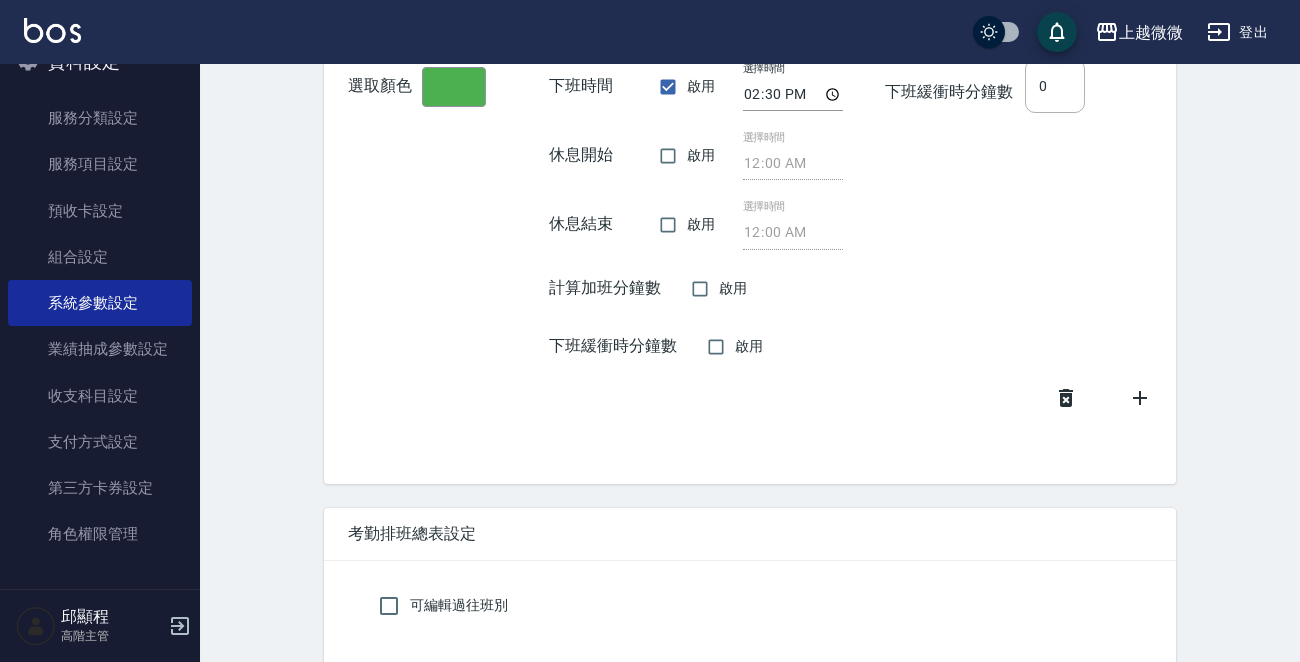 scroll, scrollTop: 6941, scrollLeft: 0, axis: vertical 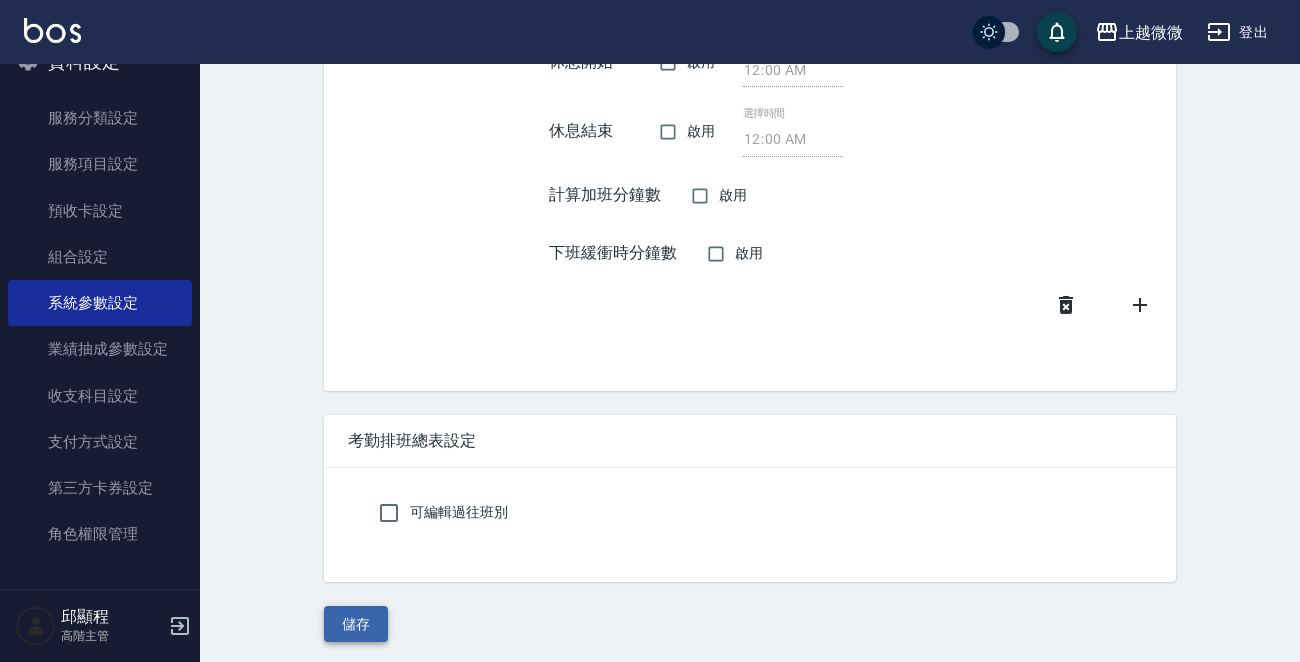 click on "儲存" at bounding box center (356, 624) 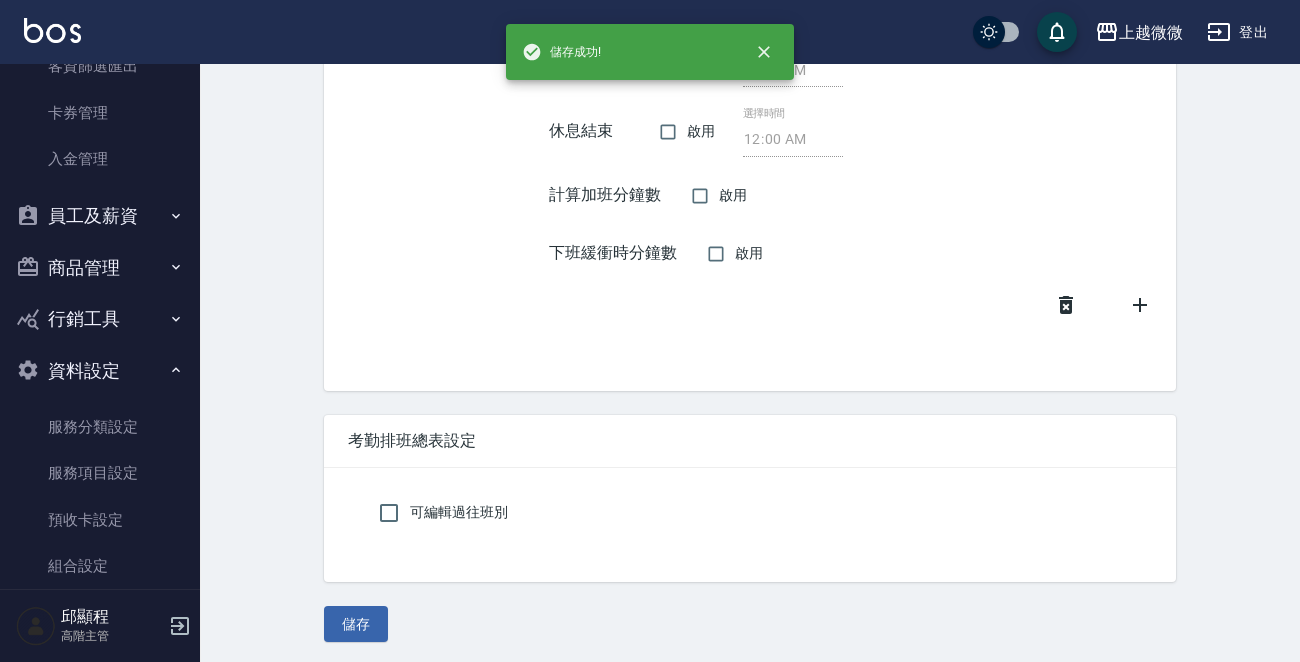 scroll, scrollTop: 769, scrollLeft: 0, axis: vertical 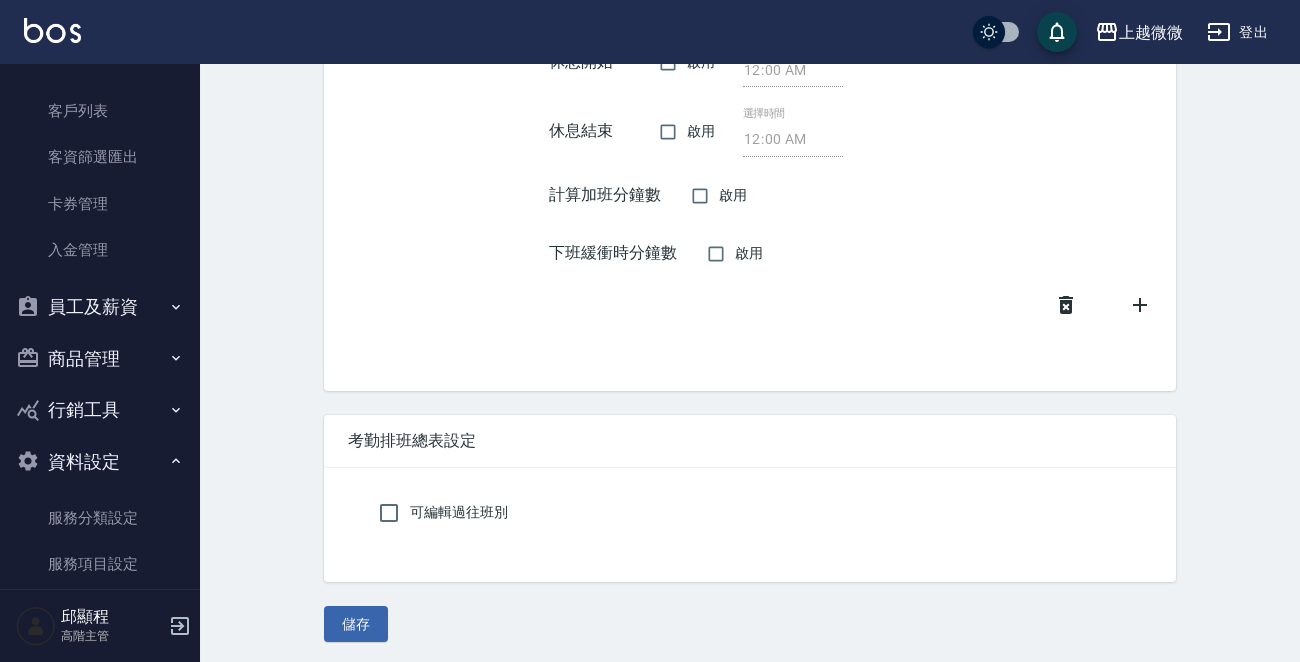 click on "員工及薪資" at bounding box center [100, 307] 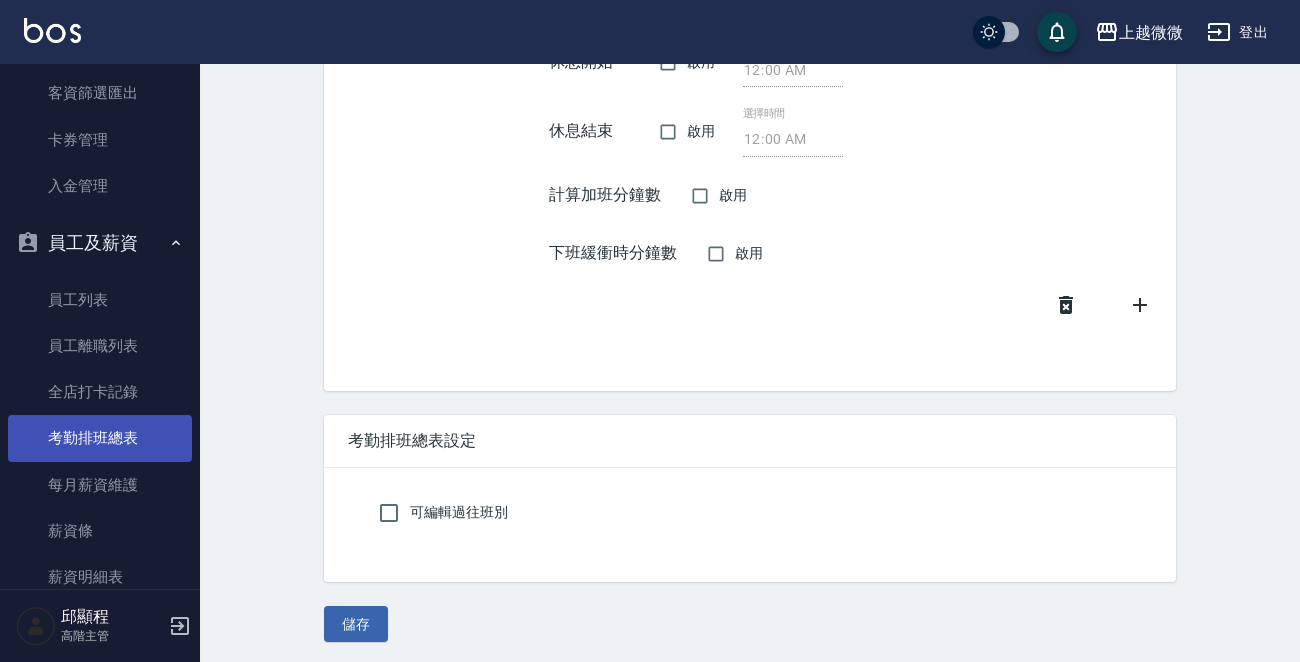 scroll, scrollTop: 869, scrollLeft: 0, axis: vertical 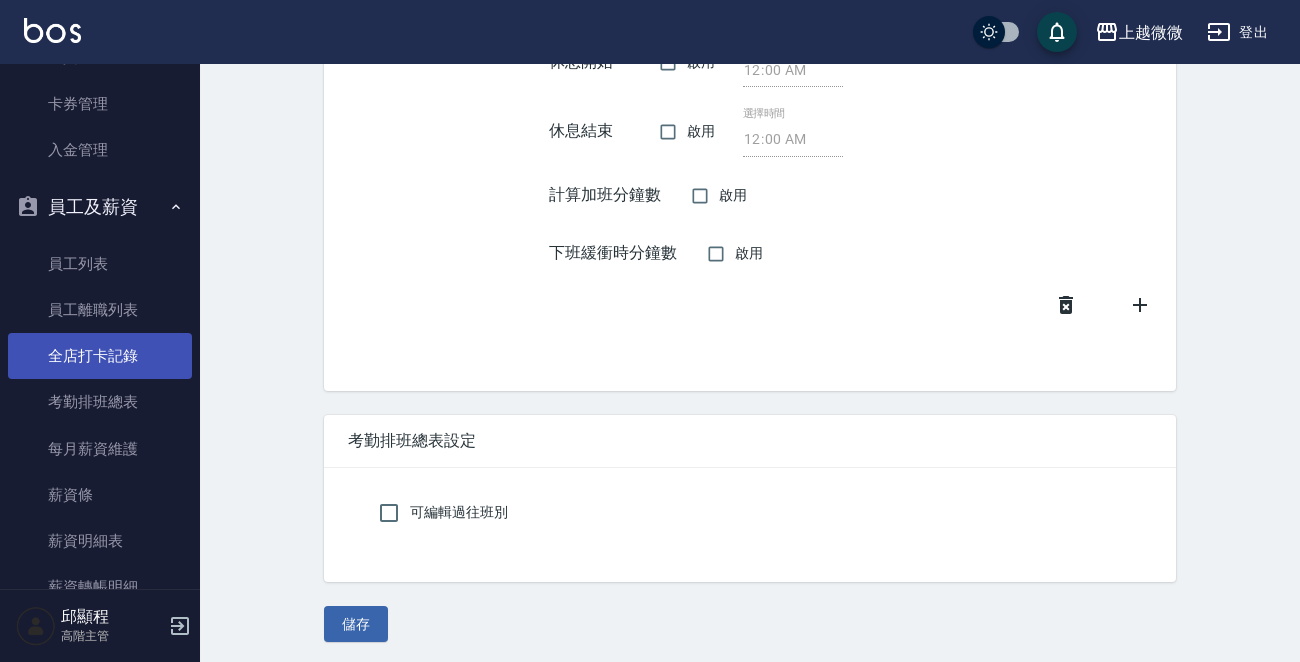 click on "全店打卡記錄" at bounding box center [100, 356] 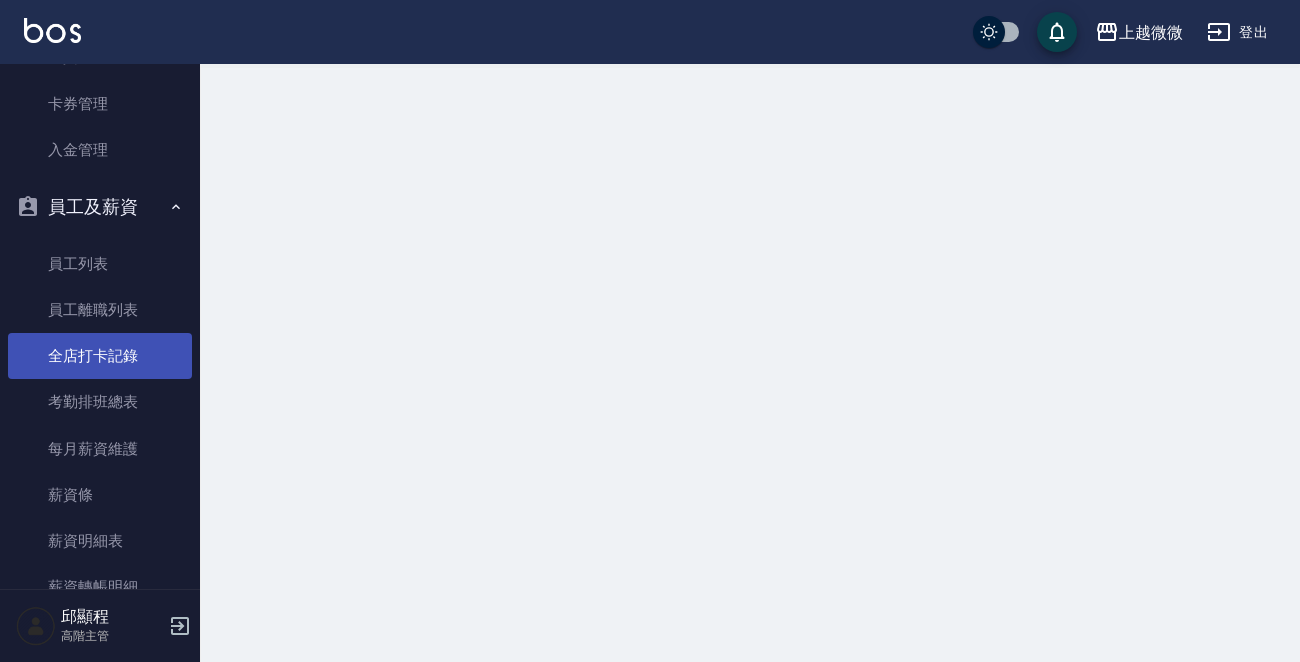 scroll, scrollTop: 0, scrollLeft: 0, axis: both 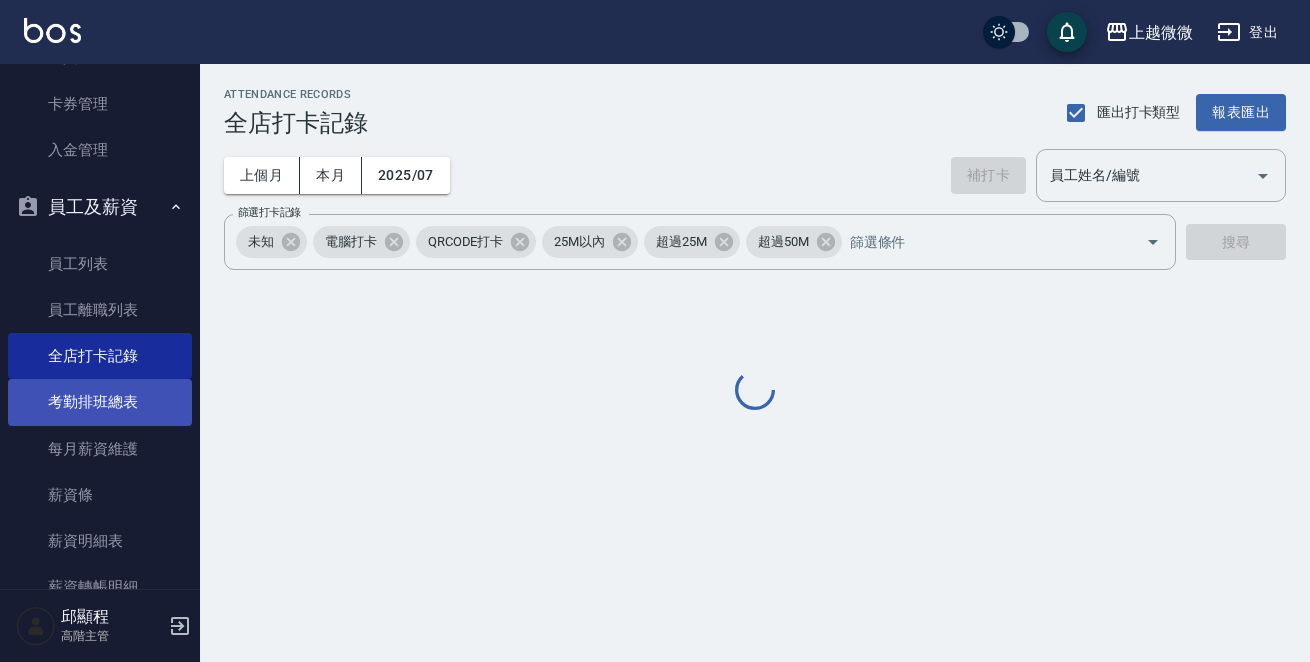 click on "考勤排班總表" at bounding box center (100, 402) 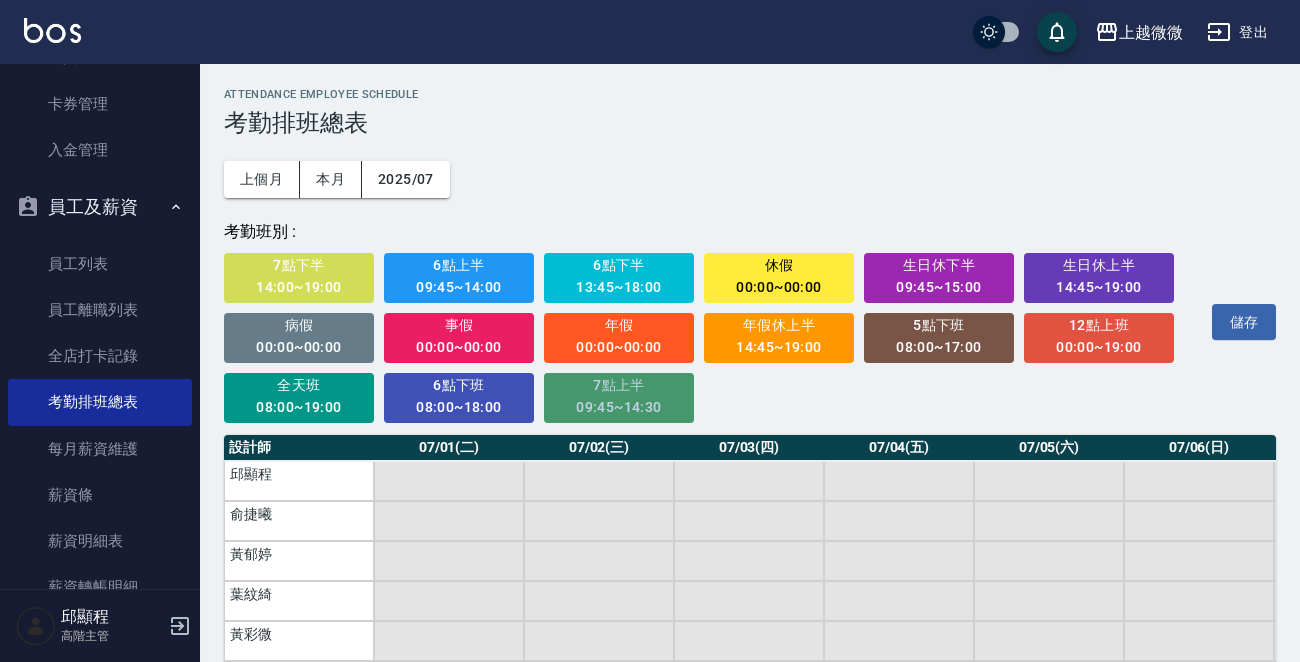 click on "09:45~14:30" at bounding box center [619, 407] 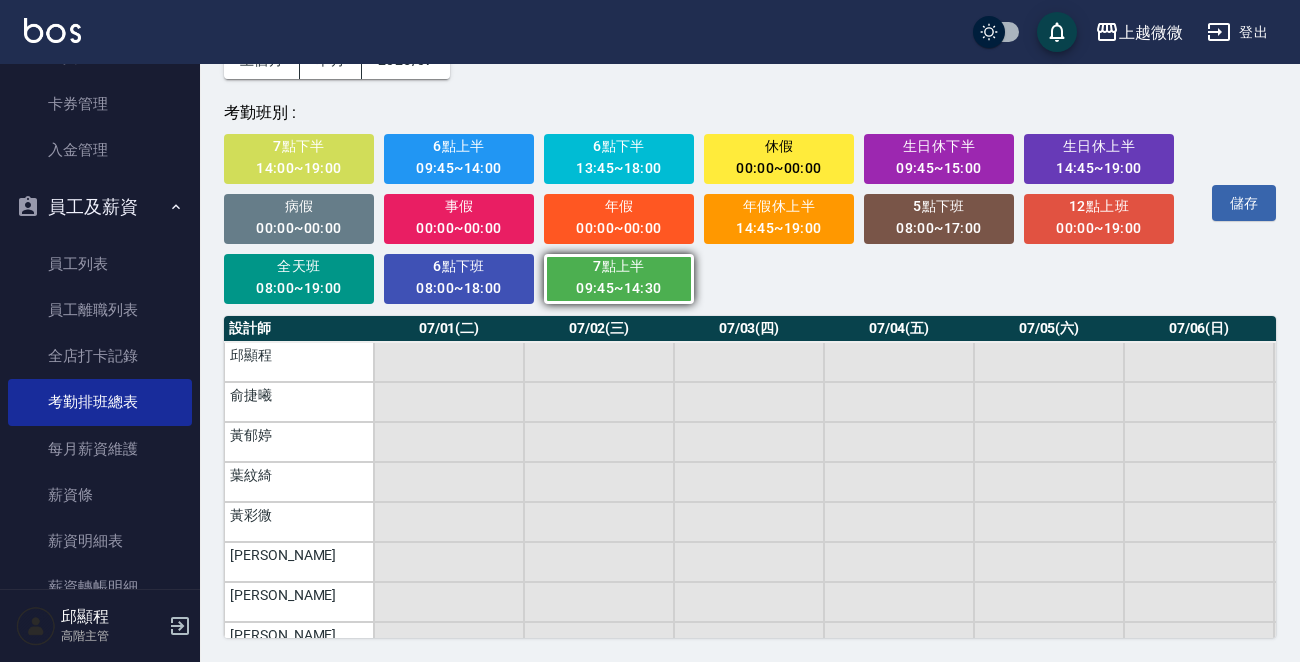 scroll, scrollTop: 120, scrollLeft: 0, axis: vertical 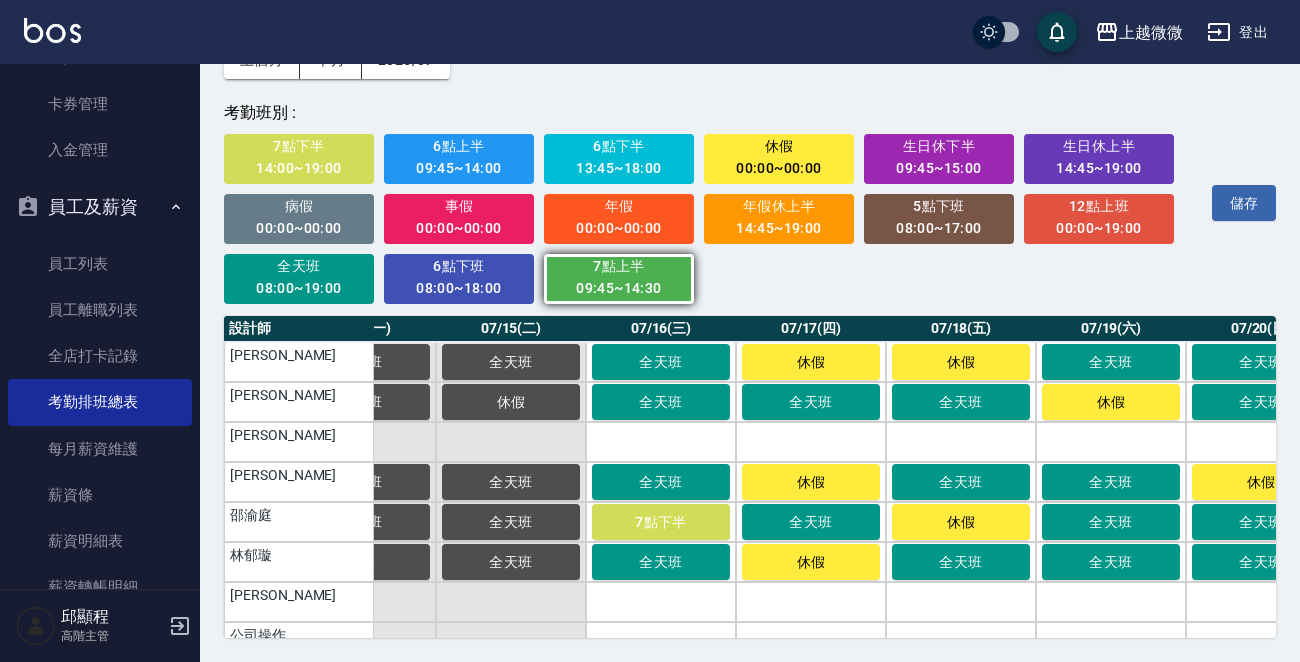 click on "14:00~19:00" at bounding box center (299, 168) 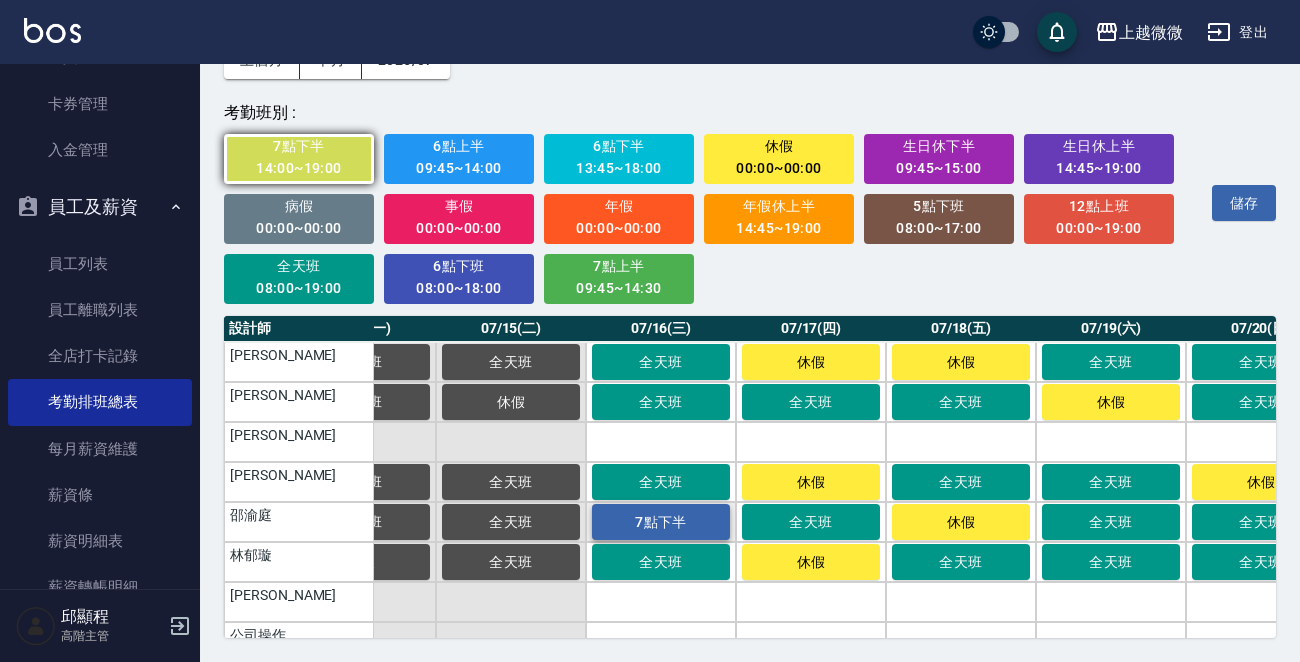 click on "7點下半" at bounding box center (661, 522) 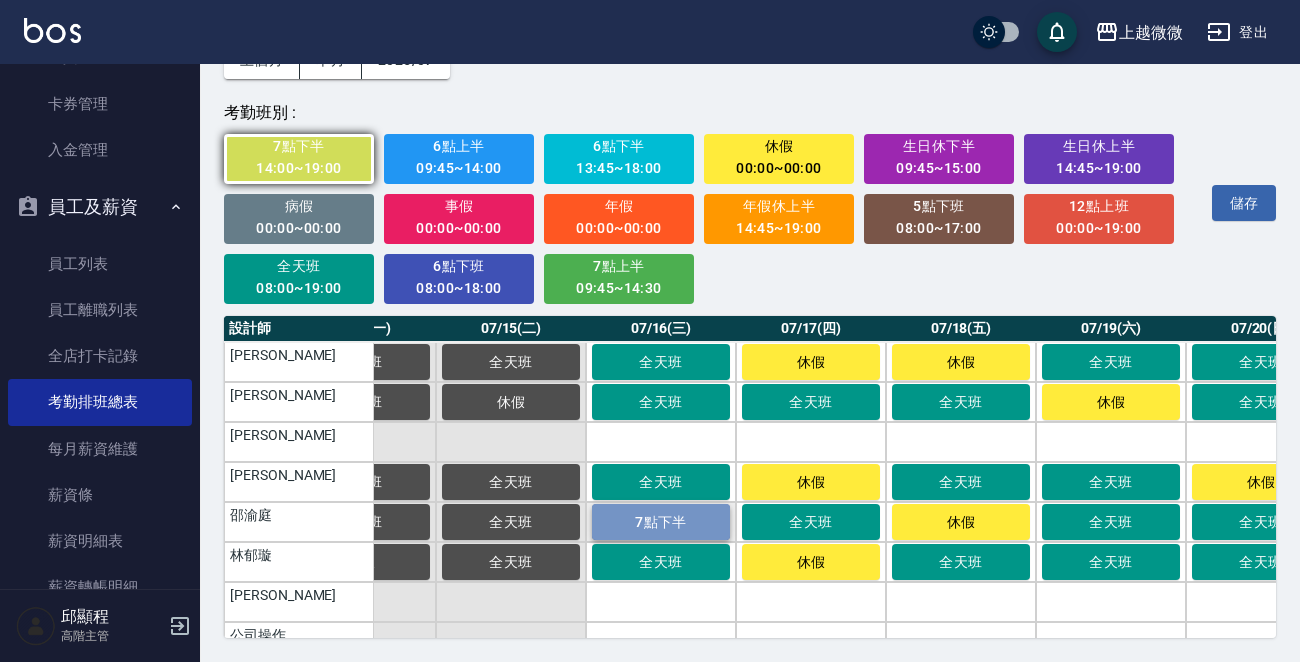click on "7點下半" at bounding box center (661, 522) 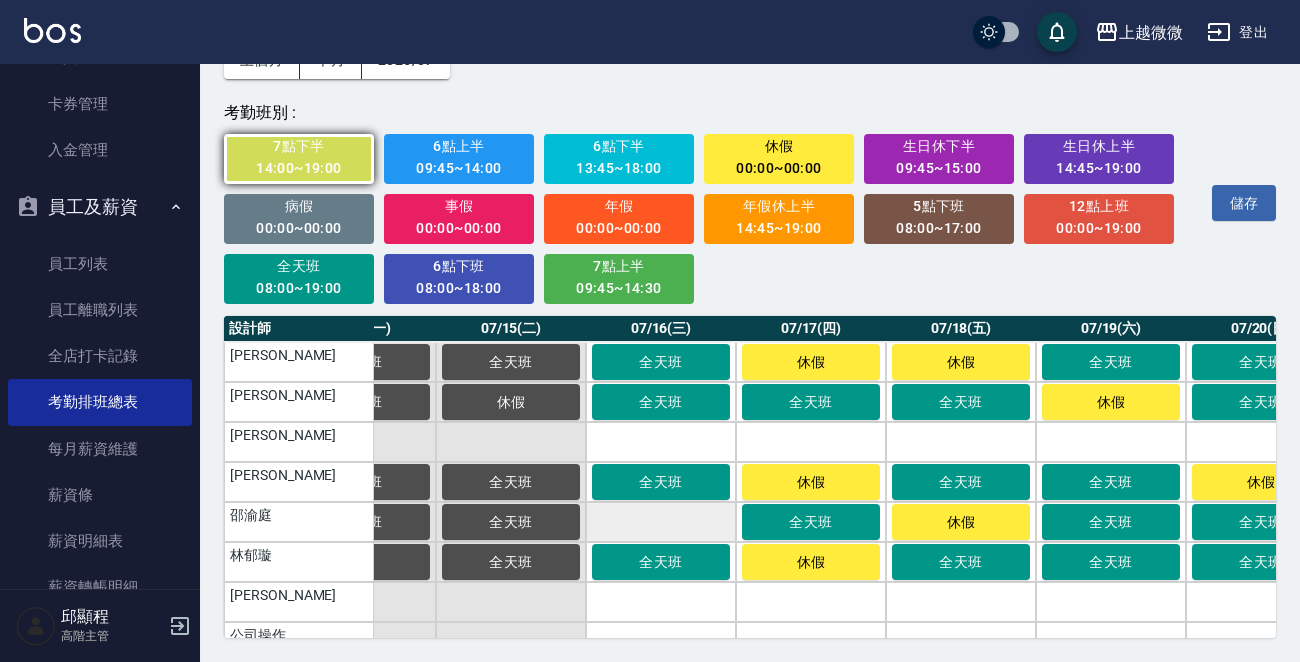 click at bounding box center [661, 522] 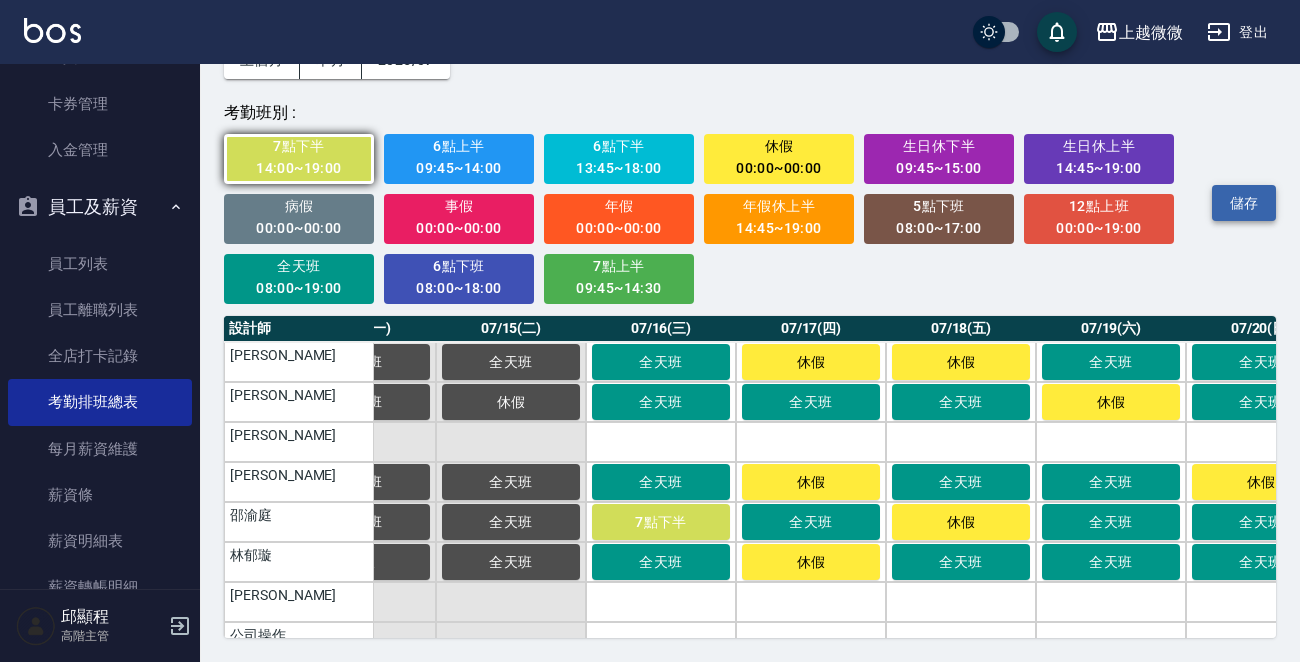 click on "儲存" at bounding box center (1244, 203) 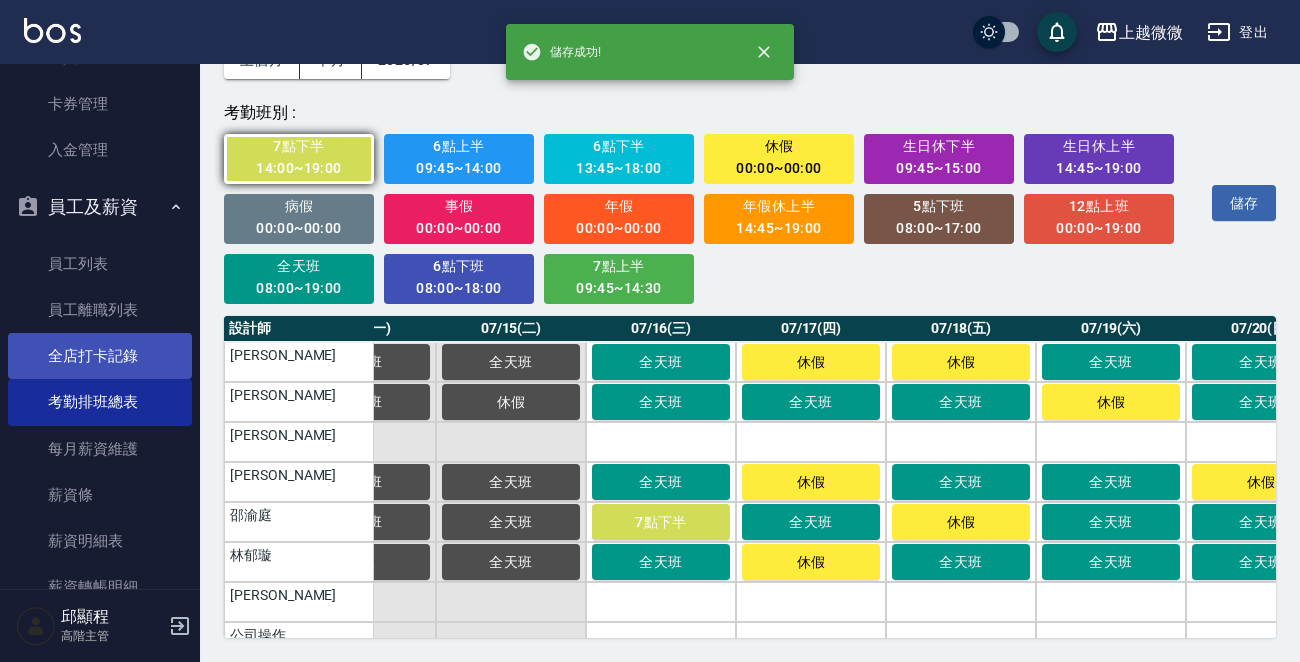 click on "全店打卡記錄" at bounding box center (100, 356) 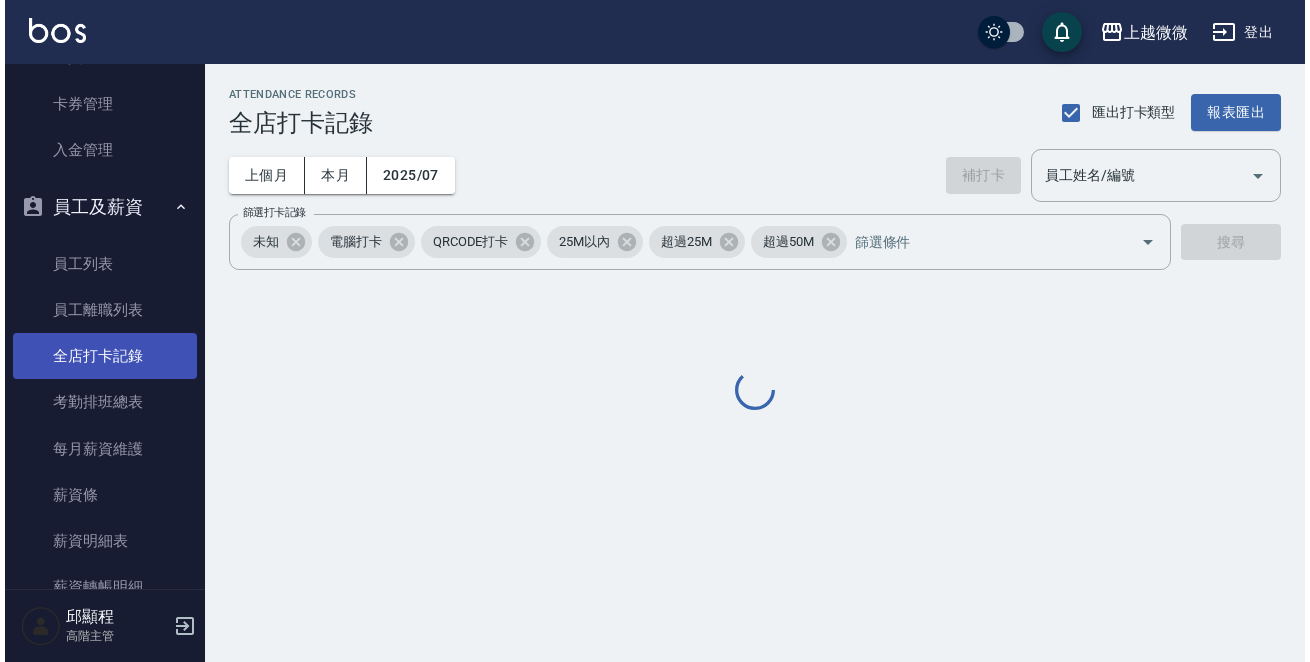 scroll, scrollTop: 0, scrollLeft: 0, axis: both 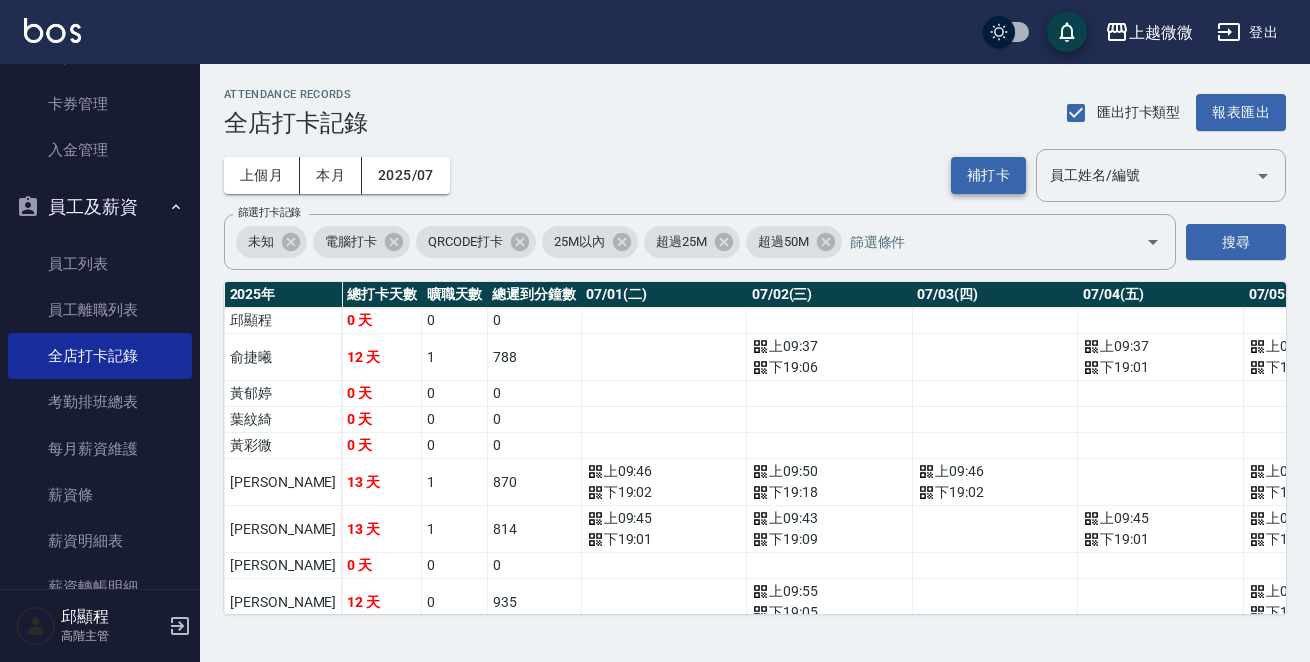 click on "補打卡" at bounding box center (988, 175) 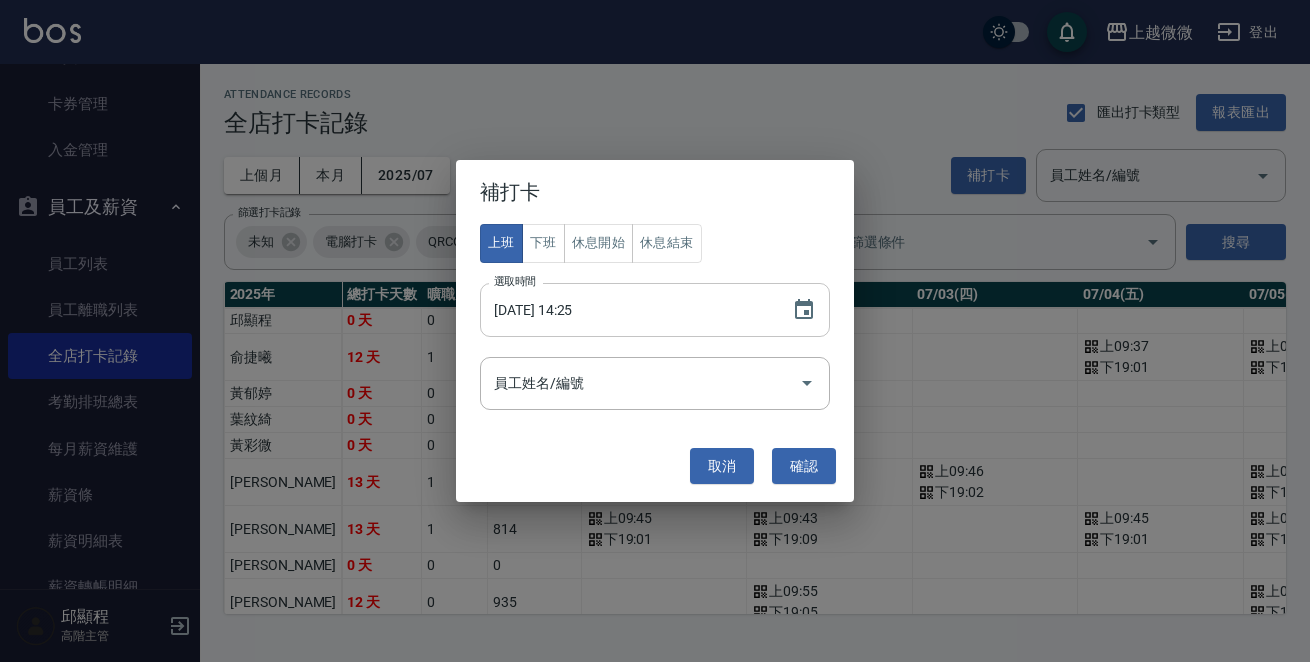 click on "[DATE] 14:25" at bounding box center [626, 310] 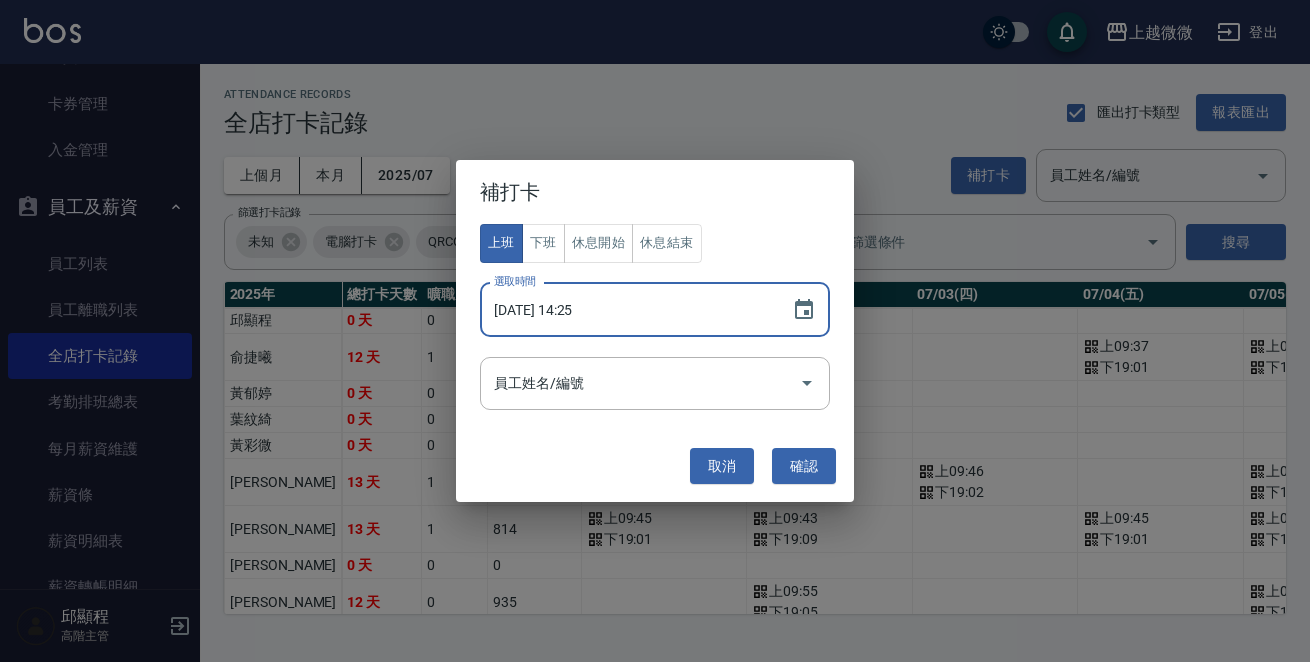 click on "[DATE] 14:25" at bounding box center [626, 310] 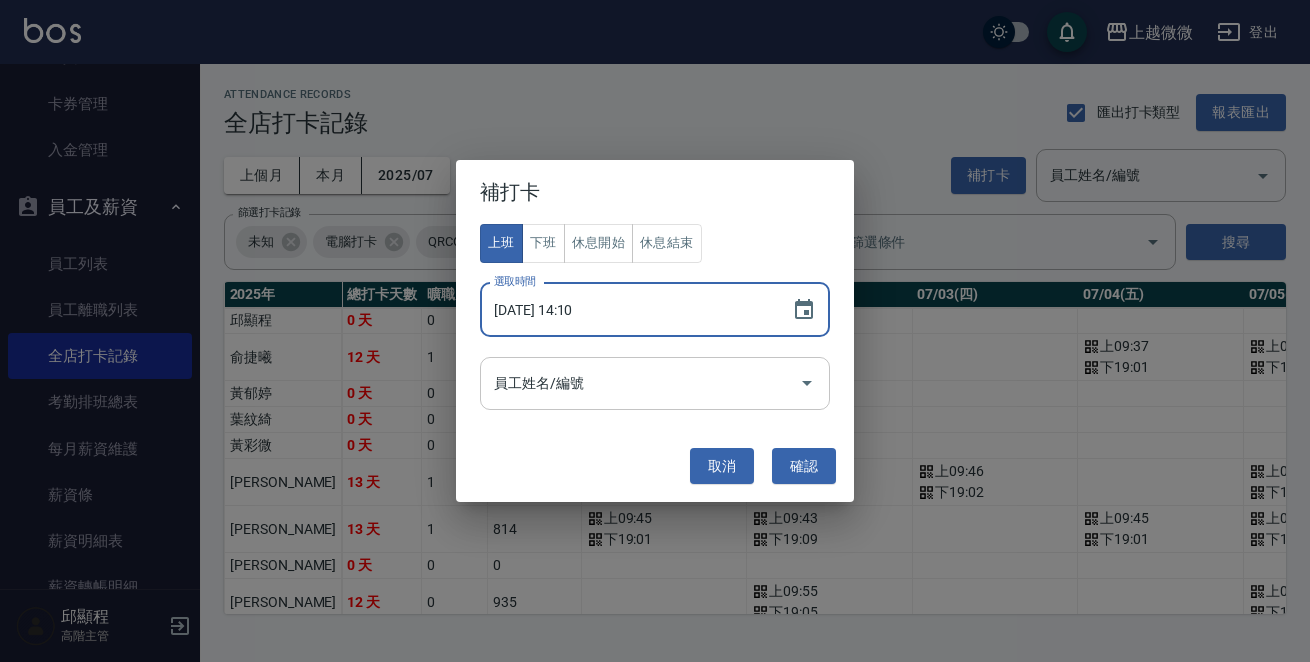 click on "員工姓名/編號" at bounding box center [655, 383] 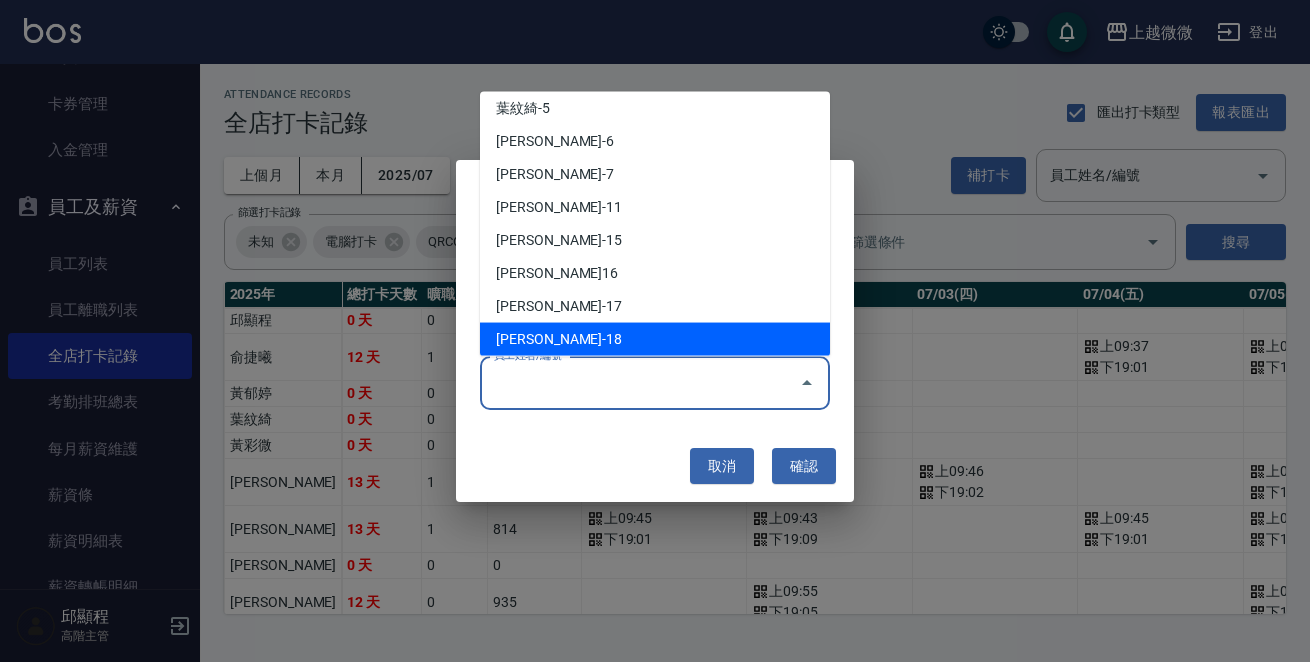 scroll, scrollTop: 200, scrollLeft: 0, axis: vertical 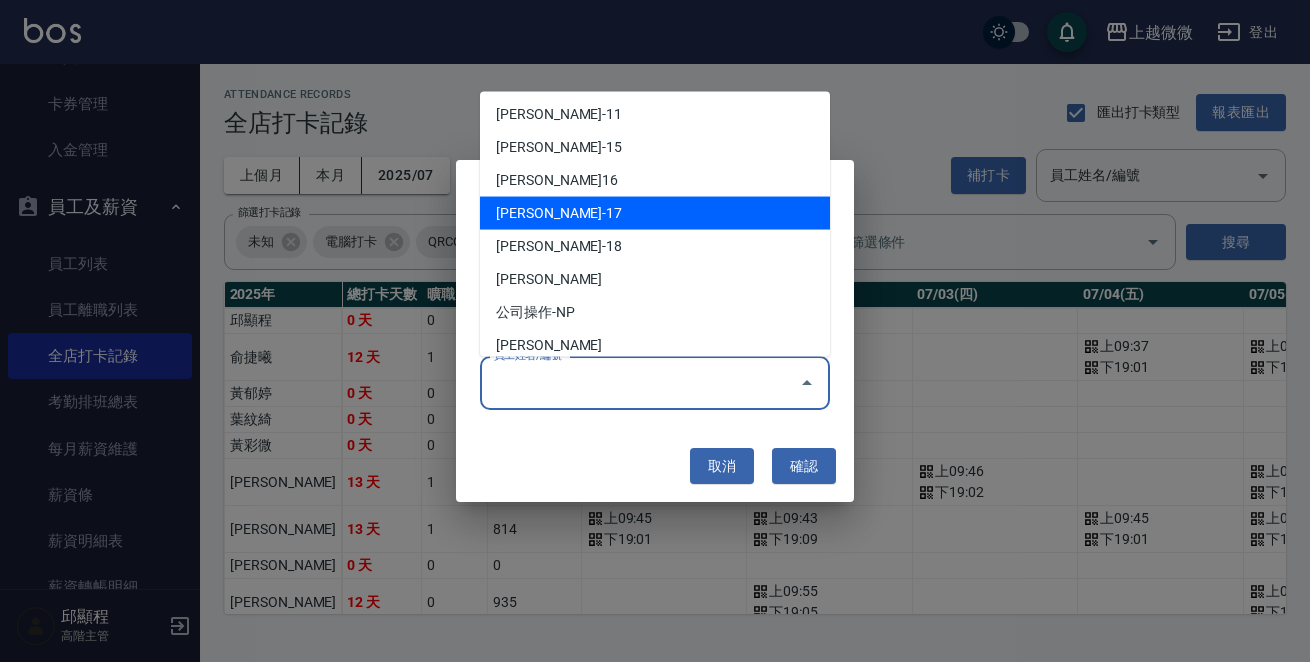 click on "[PERSON_NAME]-17" at bounding box center [655, 213] 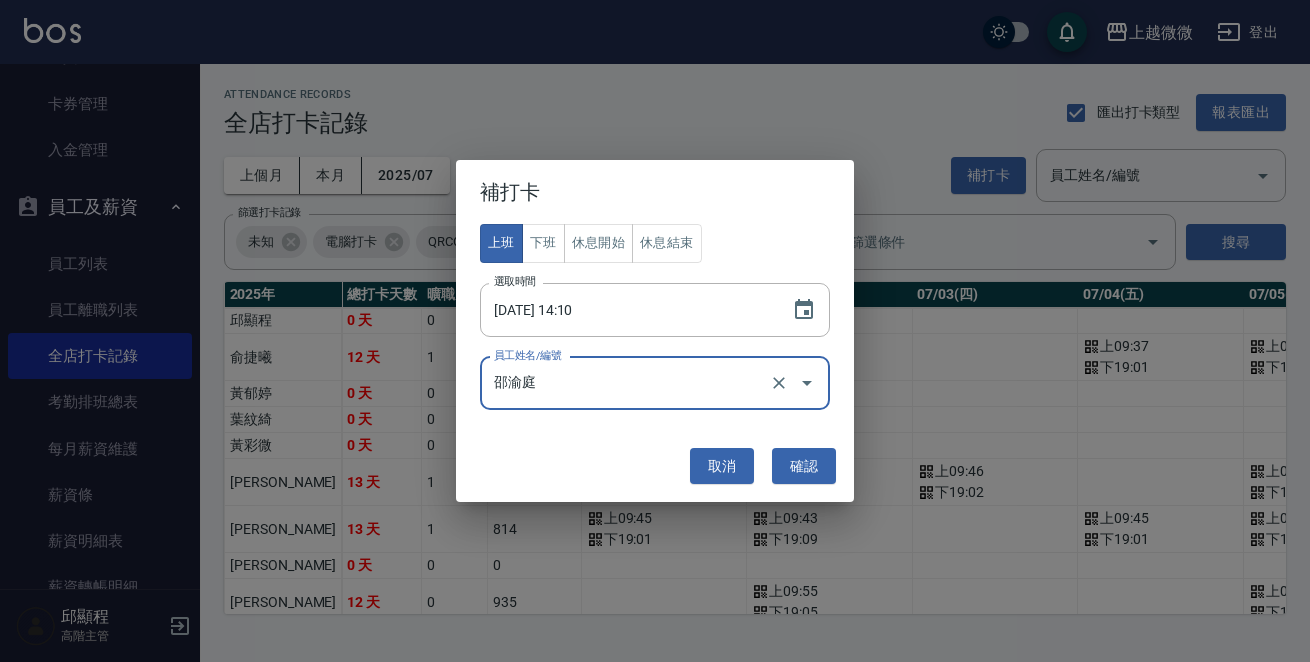 click on "取消 確認" at bounding box center (655, 466) 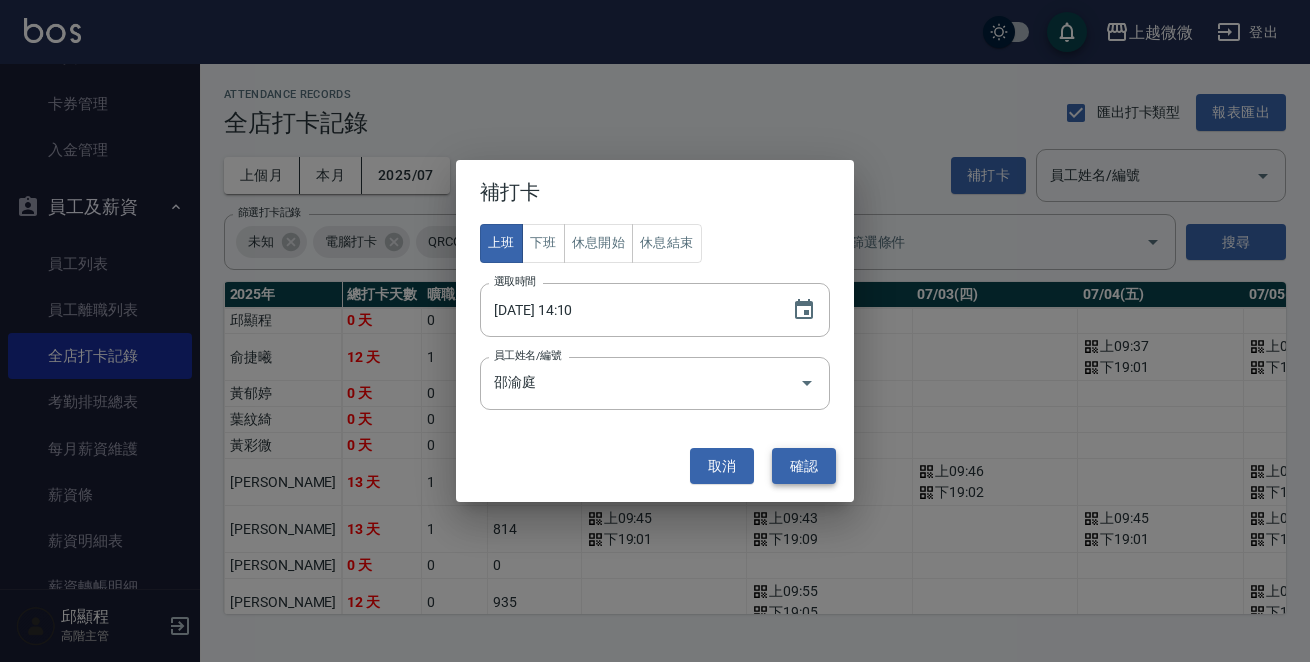 click on "確認" at bounding box center [804, 466] 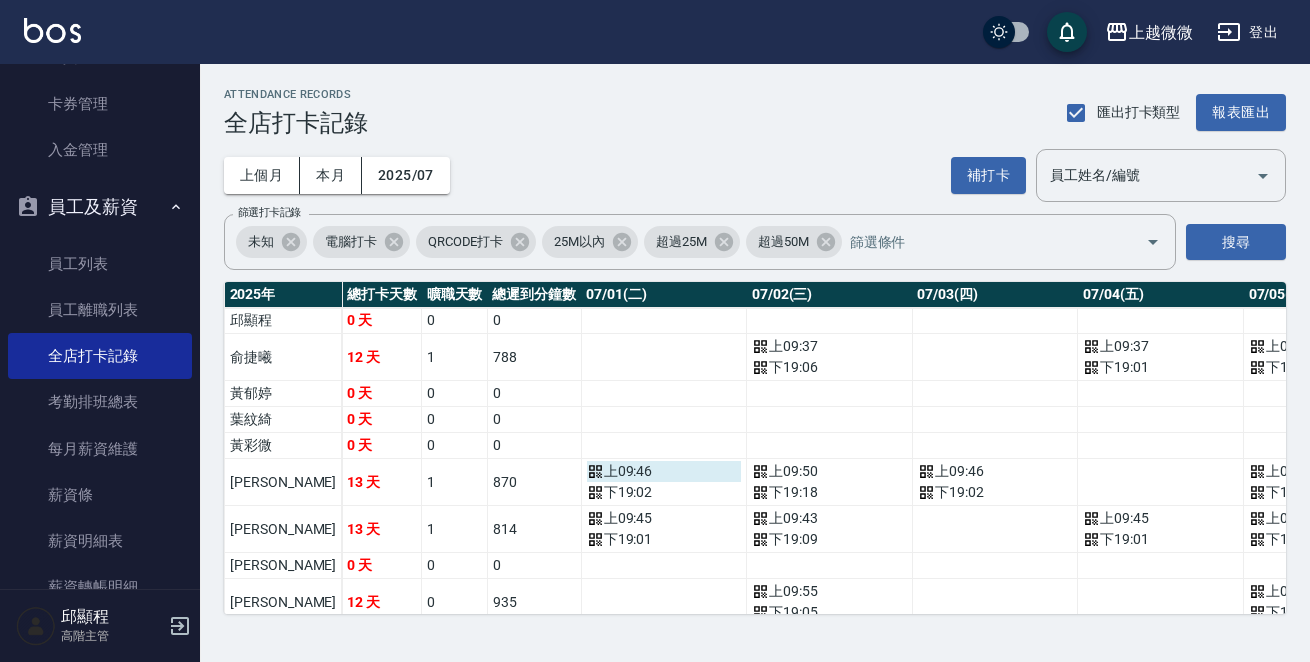 scroll, scrollTop: 0, scrollLeft: 0, axis: both 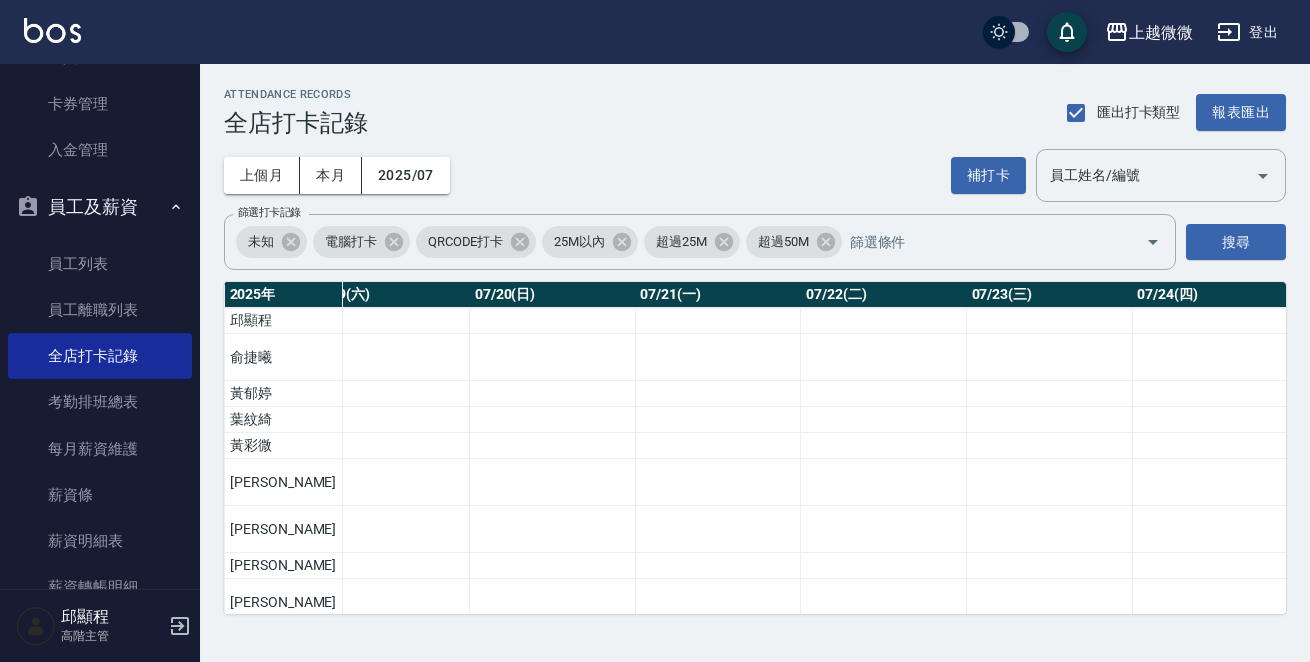 drag, startPoint x: 691, startPoint y: 487, endPoint x: 1200, endPoint y: 484, distance: 509.00885 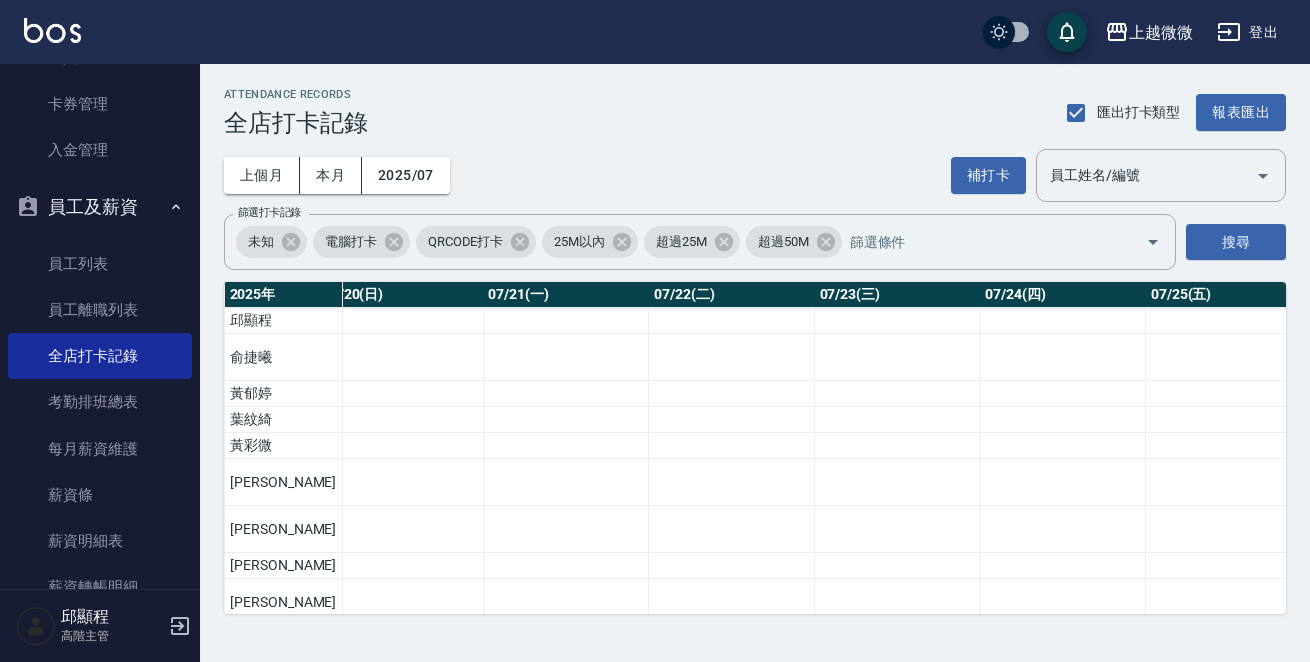 click at bounding box center [1063, 482] 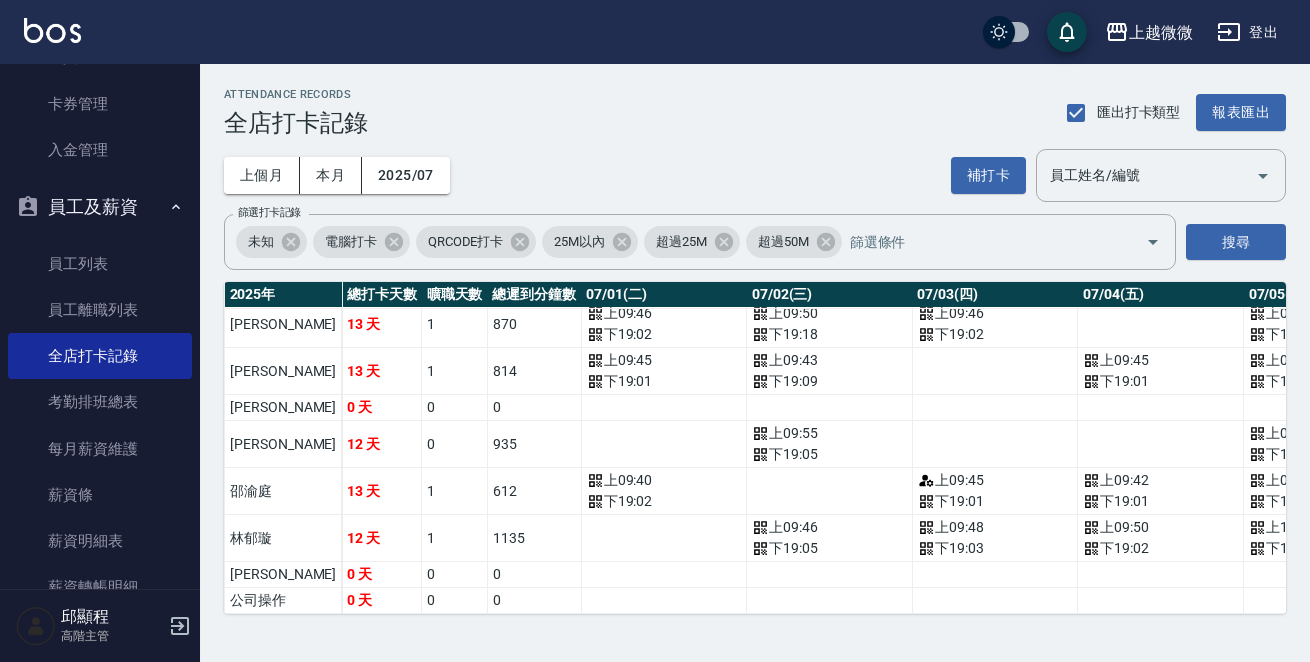 scroll, scrollTop: 192, scrollLeft: 0, axis: vertical 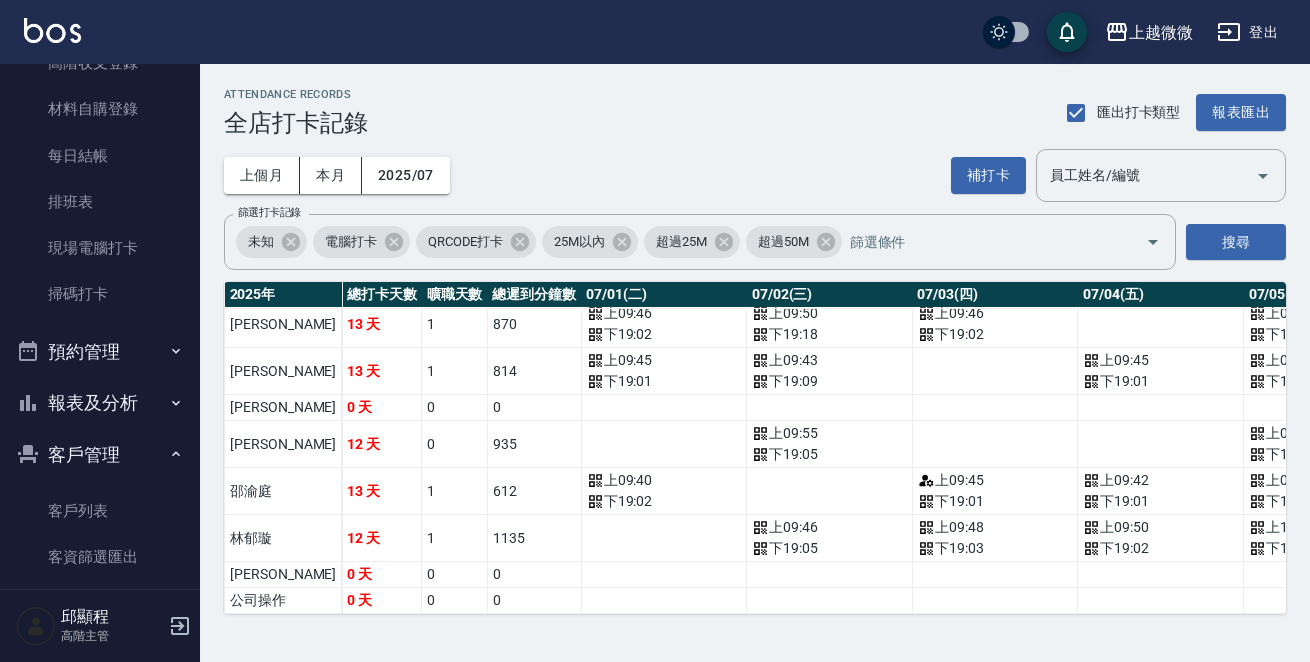 click at bounding box center [52, 30] 